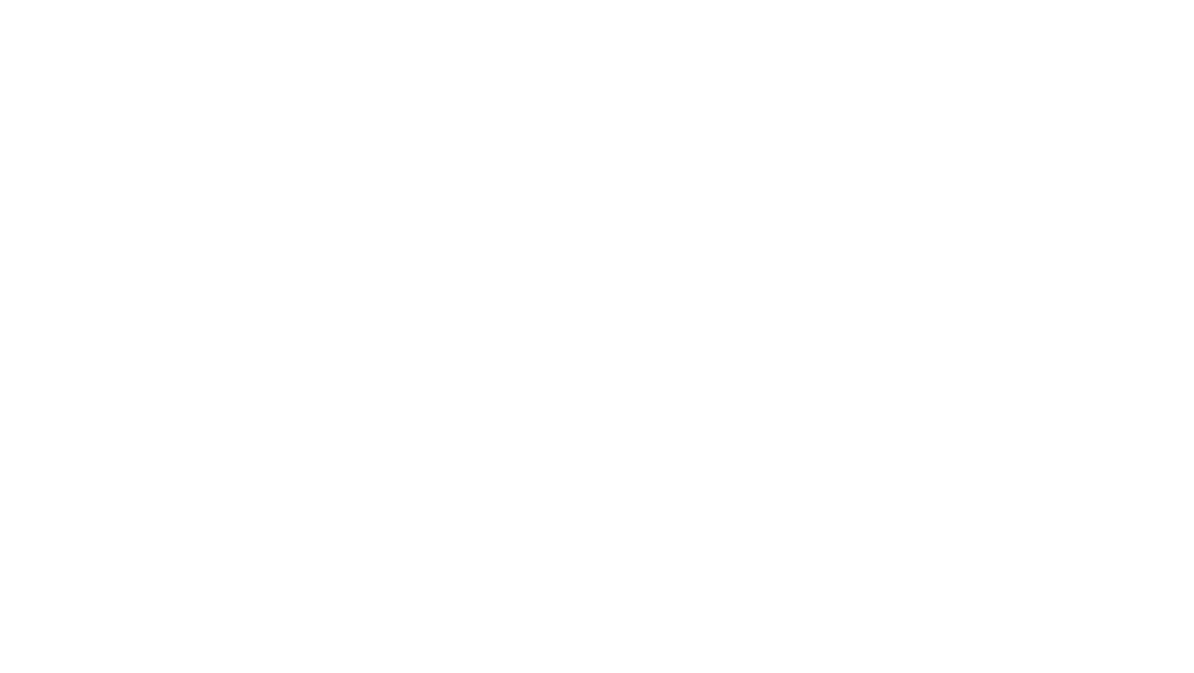 scroll, scrollTop: 0, scrollLeft: 0, axis: both 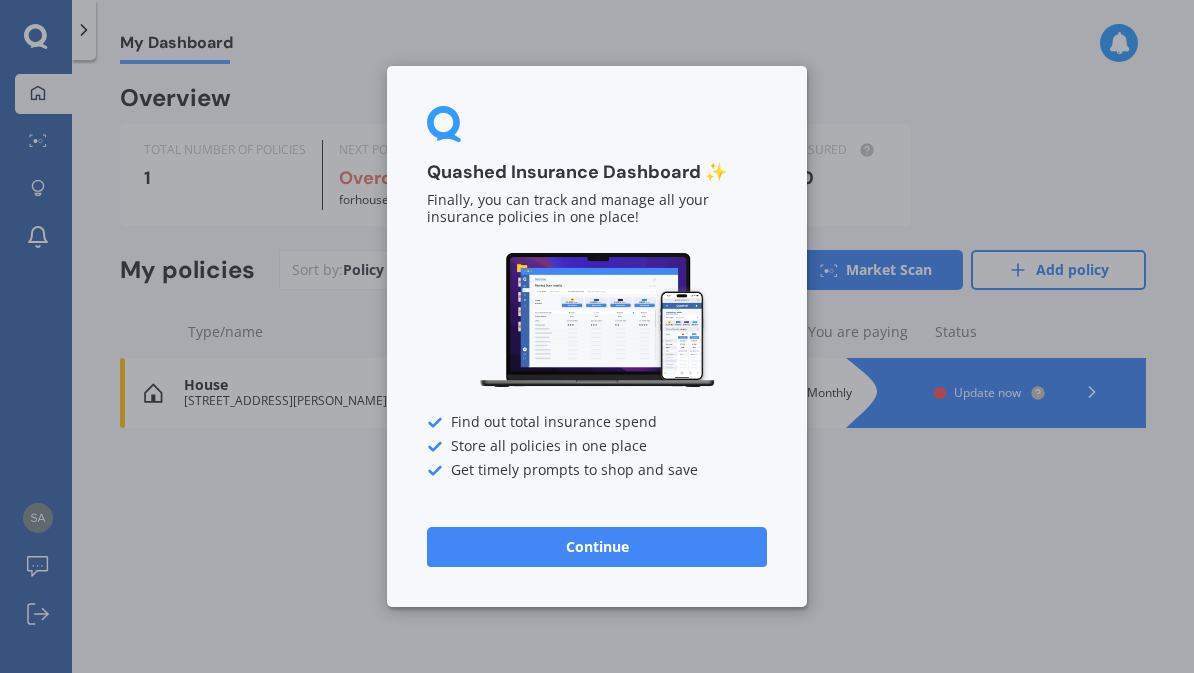 click on "Continue" at bounding box center (597, 547) 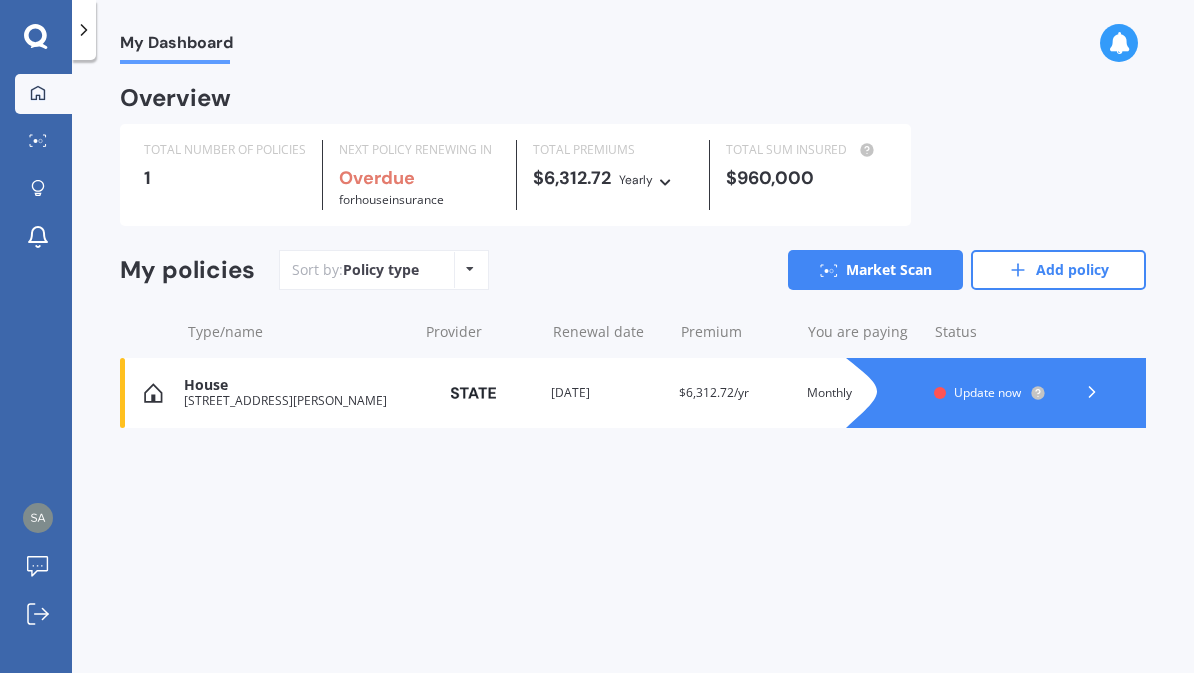 click on "65 Crowther Road, Wainuiomata, Lower Hutt 5373" at bounding box center (295, 401) 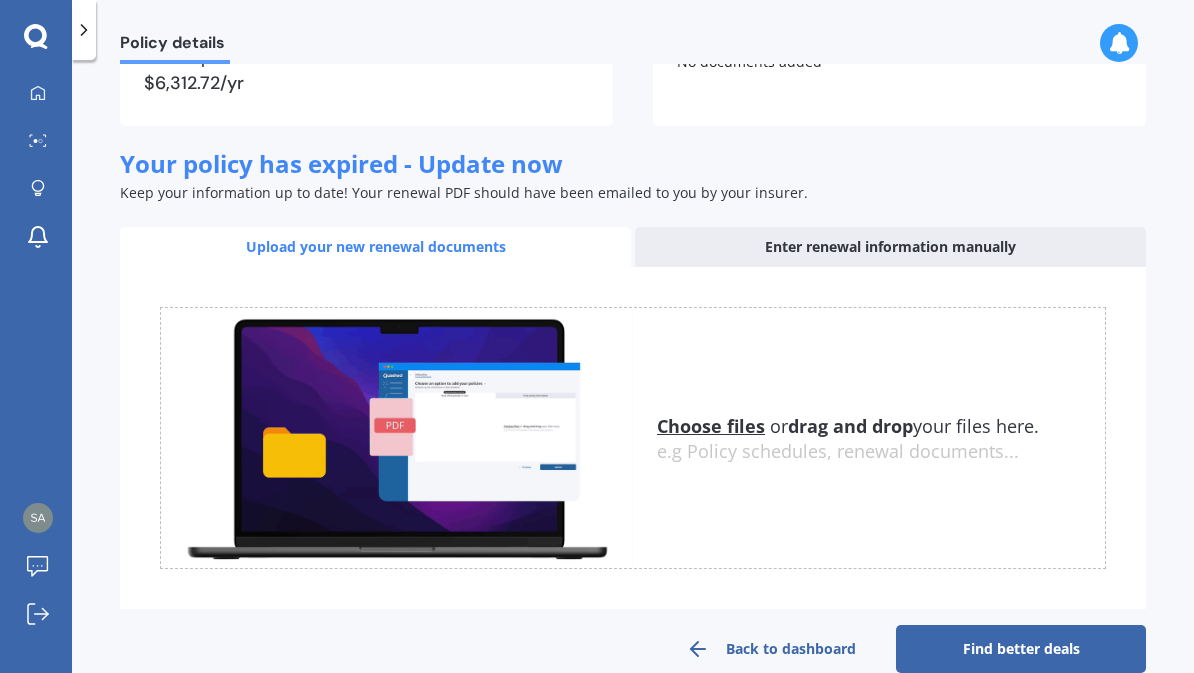 scroll, scrollTop: 226, scrollLeft: 0, axis: vertical 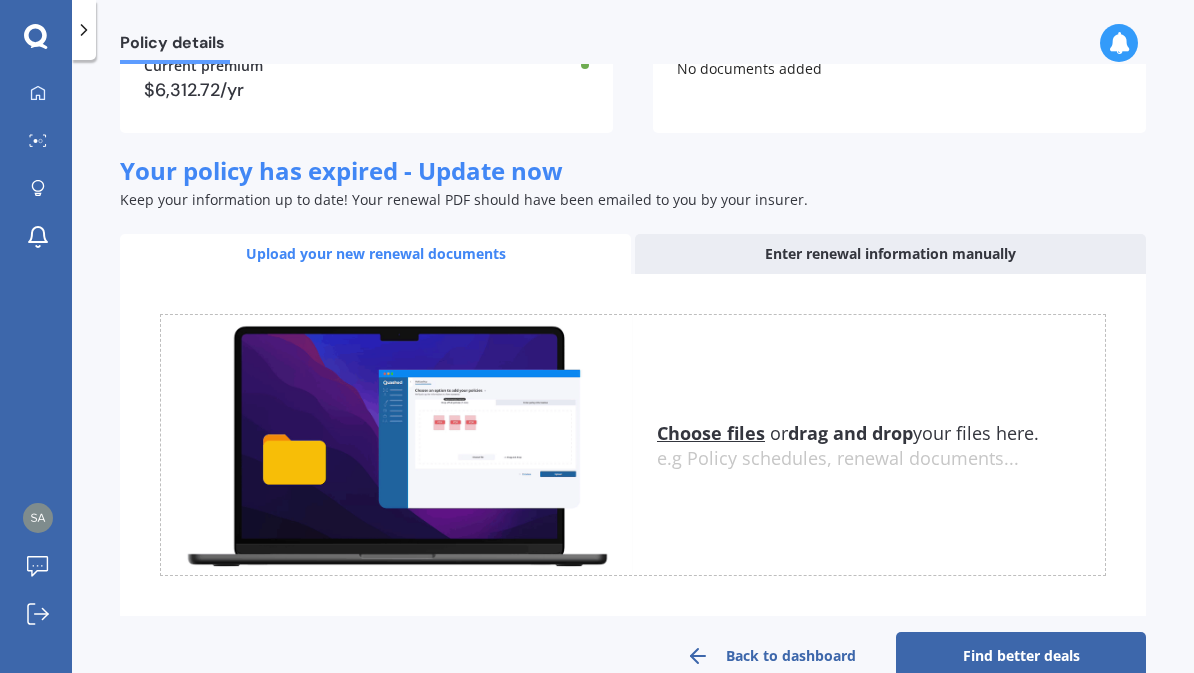 click on "Uploading Choose files   or  drag and drop  your files here. Choose files or photos e.g Policy schedules, renewal documents... The file name   already exists, would you like to replace it? Confirm Cancel" at bounding box center (633, 445) 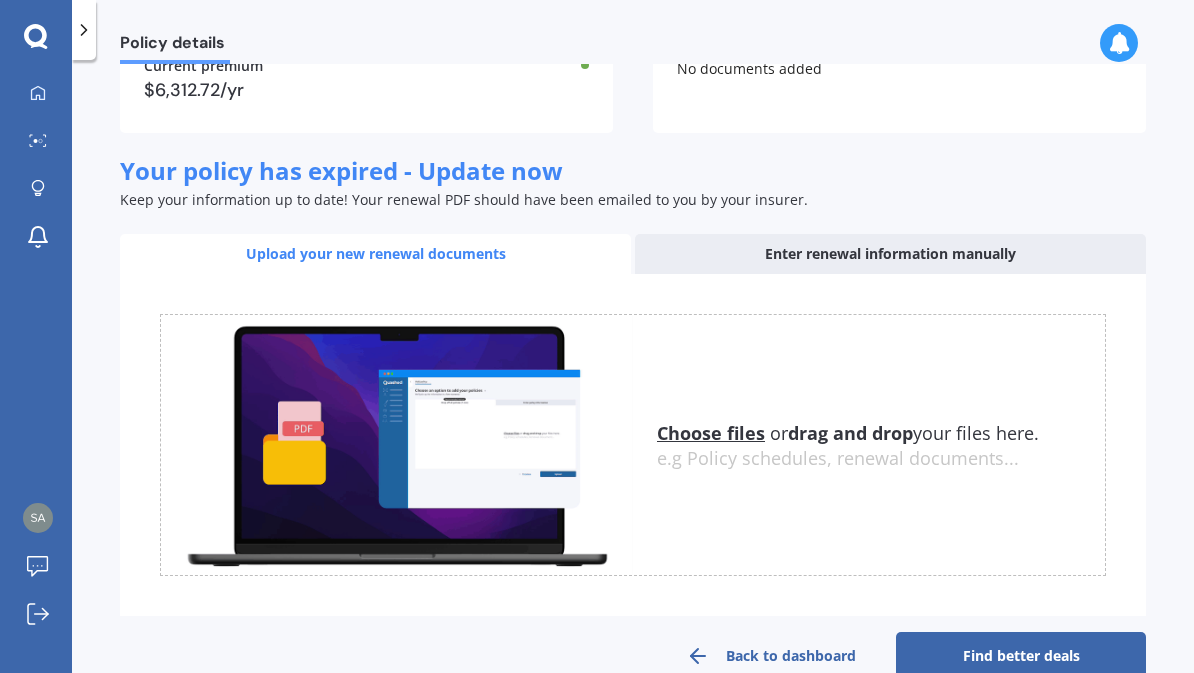 click on "Enter renewal information manually" at bounding box center (890, 254) 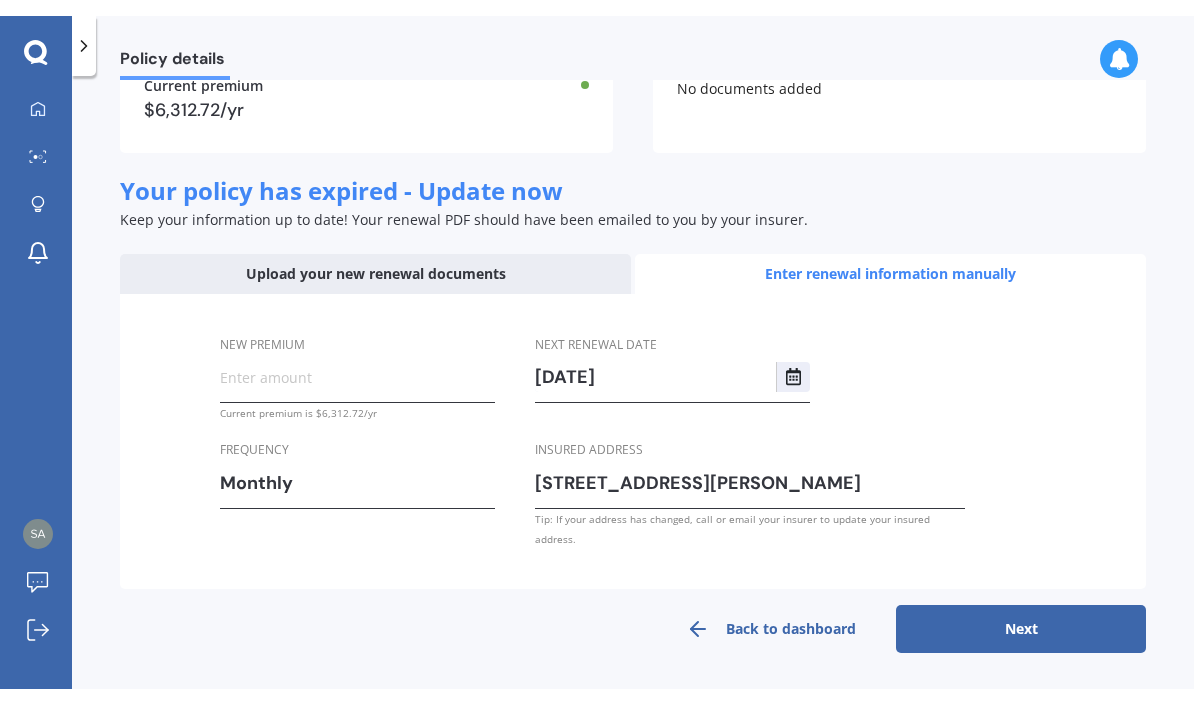 scroll, scrollTop: 215, scrollLeft: 0, axis: vertical 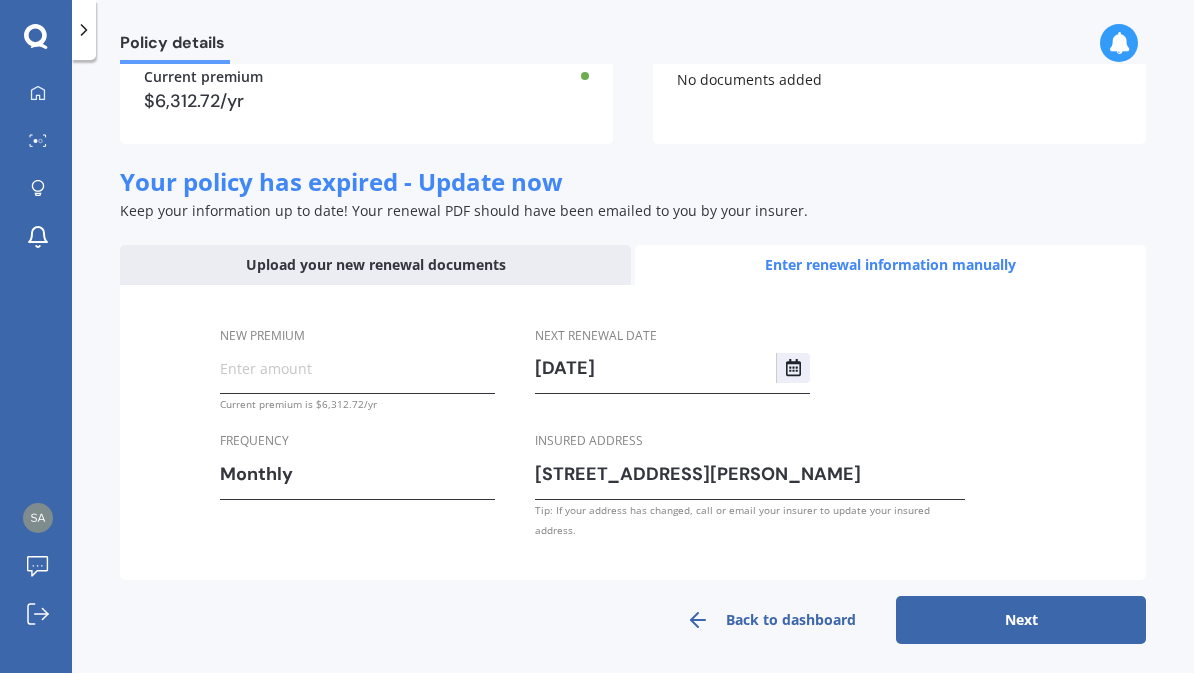 click on "Enter renewal information manually" at bounding box center (890, 265) 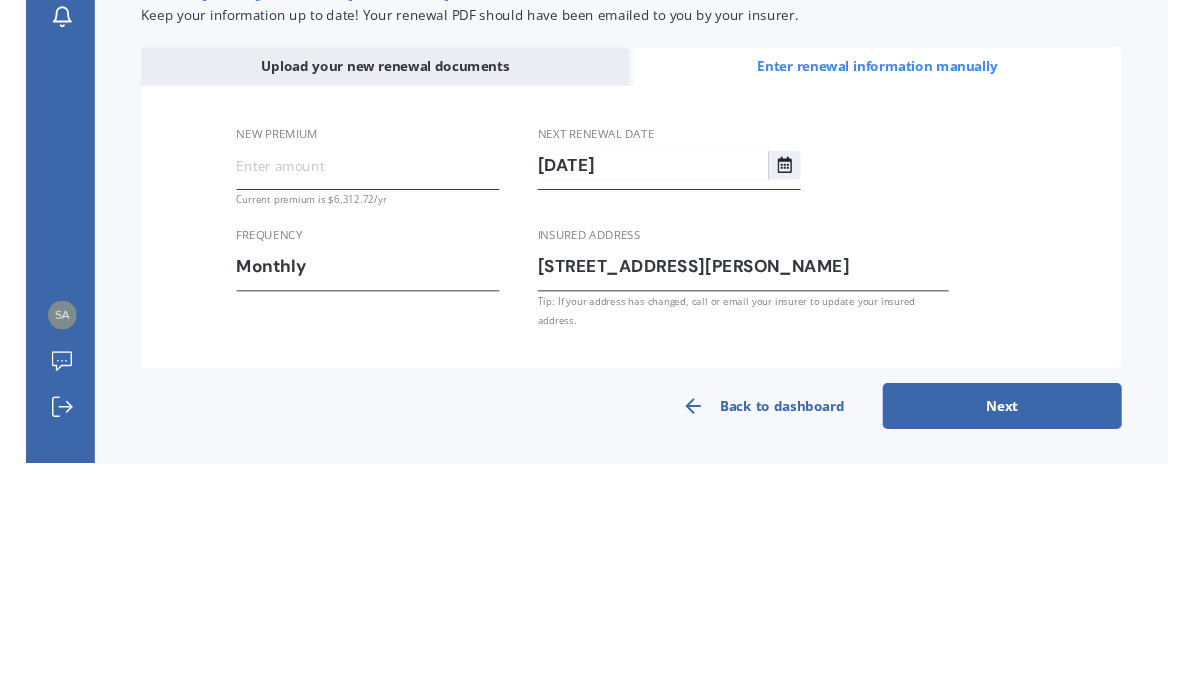 scroll, scrollTop: 184, scrollLeft: 0, axis: vertical 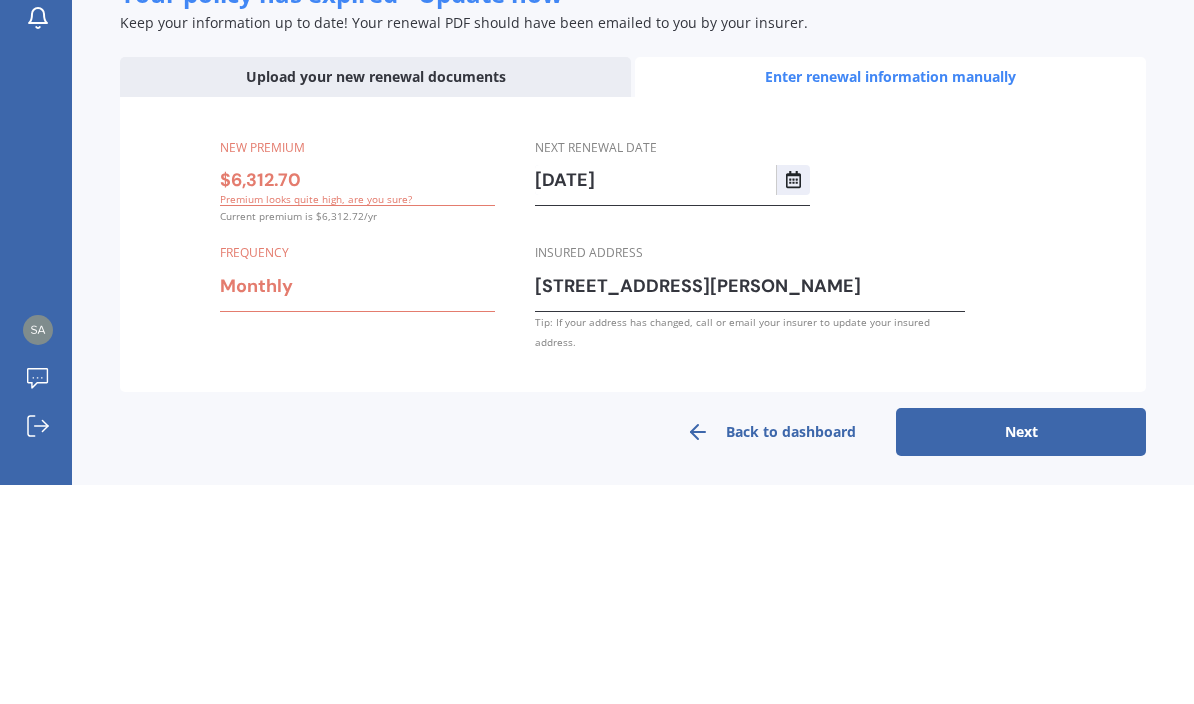 type on "$6,312.72" 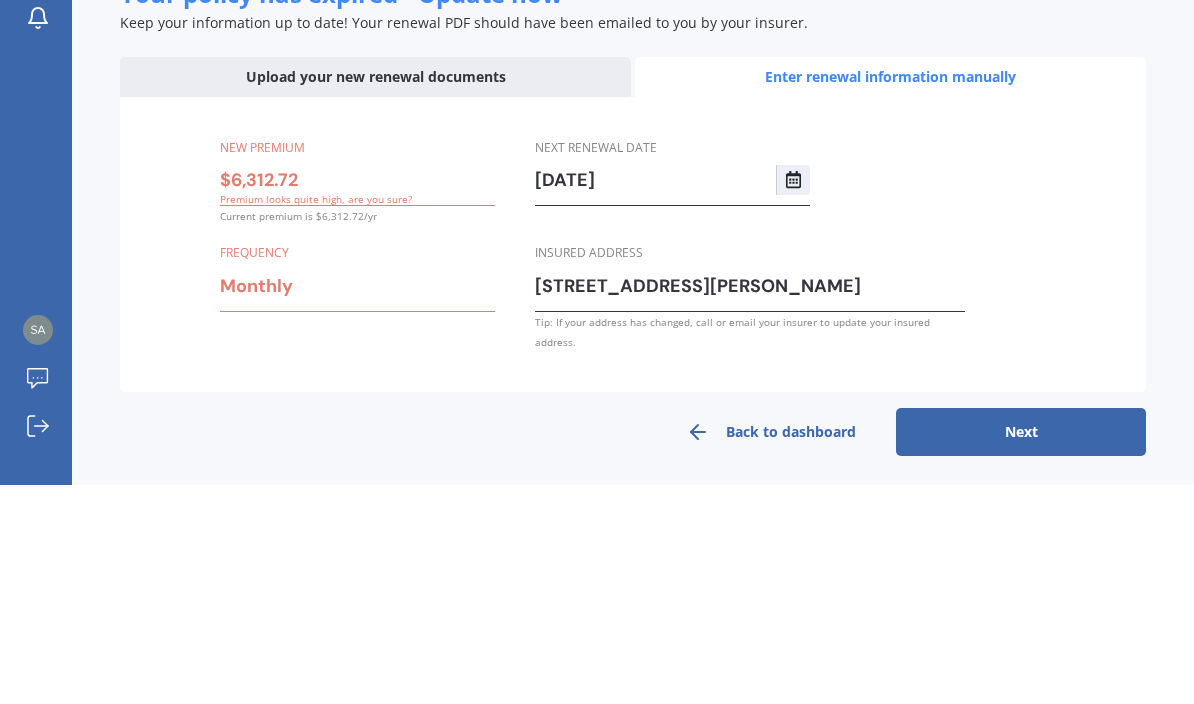 click on "Next" at bounding box center [1021, 651] 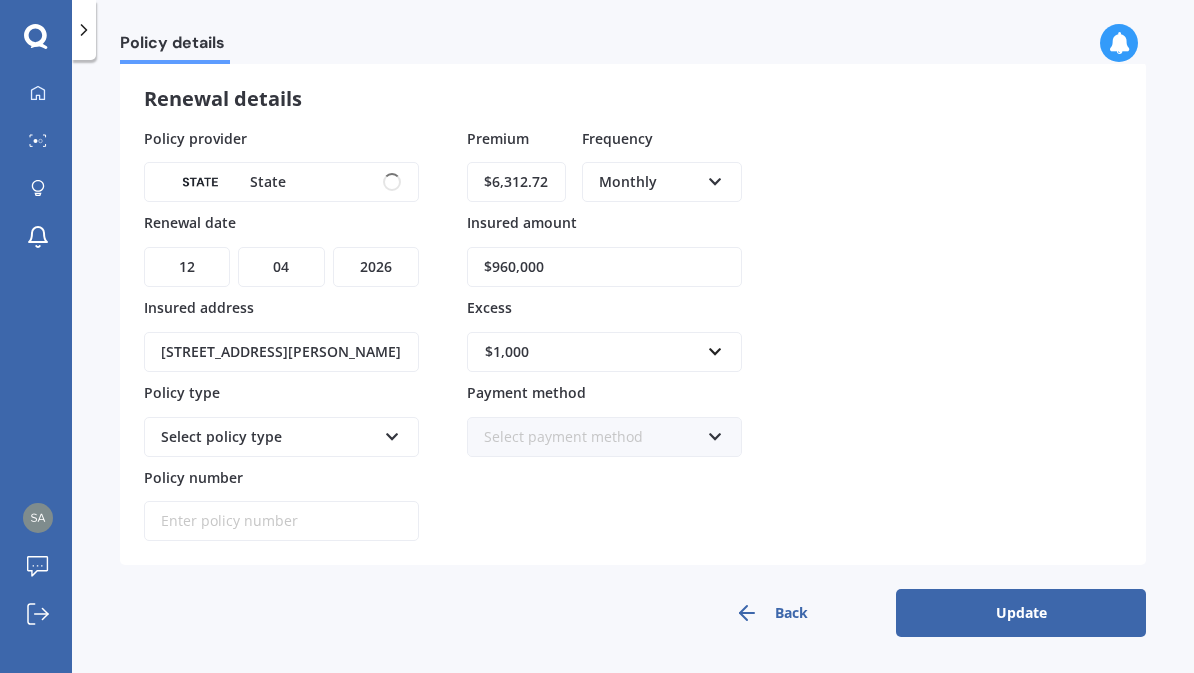 scroll, scrollTop: 67, scrollLeft: 0, axis: vertical 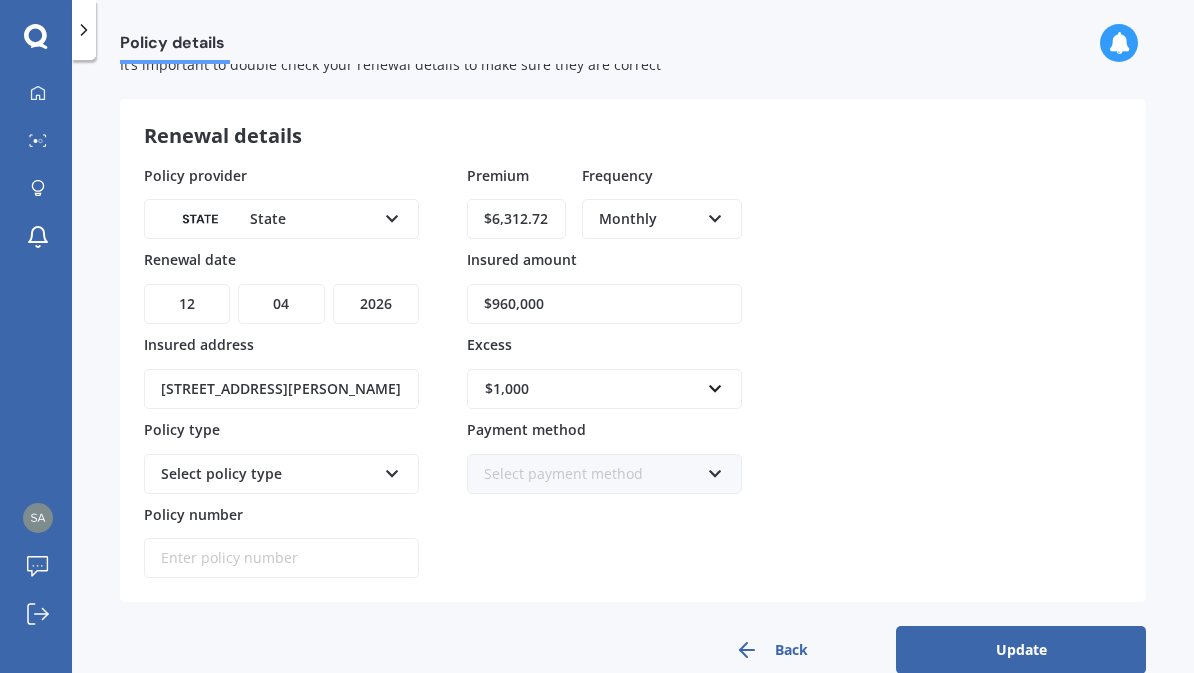 click on "Monthly Yearly Six-Monthly Quarterly Monthly Fortnightly Weekly" at bounding box center (662, 219) 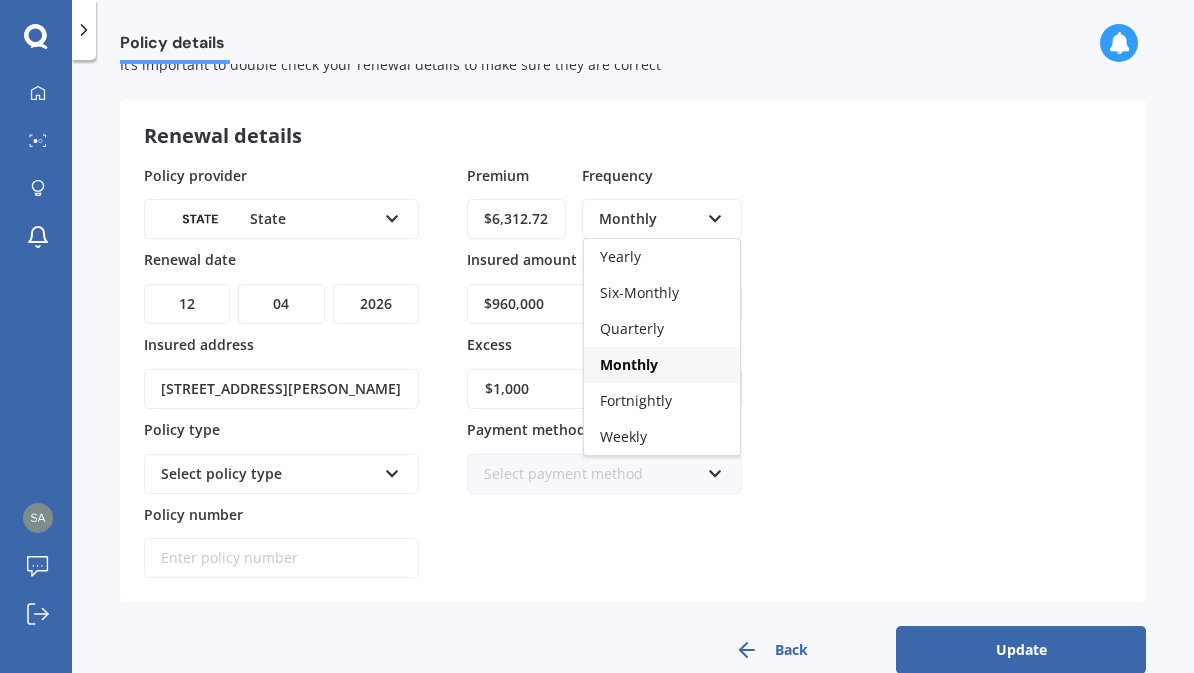 click on "Yearly" at bounding box center [662, 257] 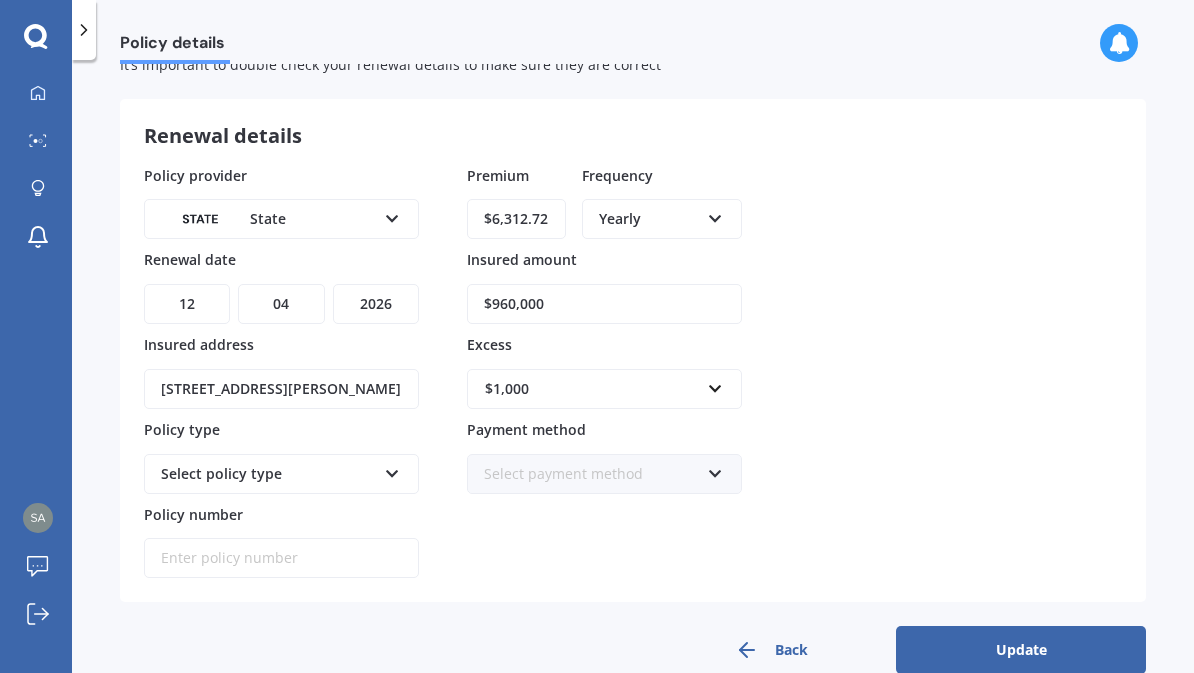click on "Update" at bounding box center (1021, 650) 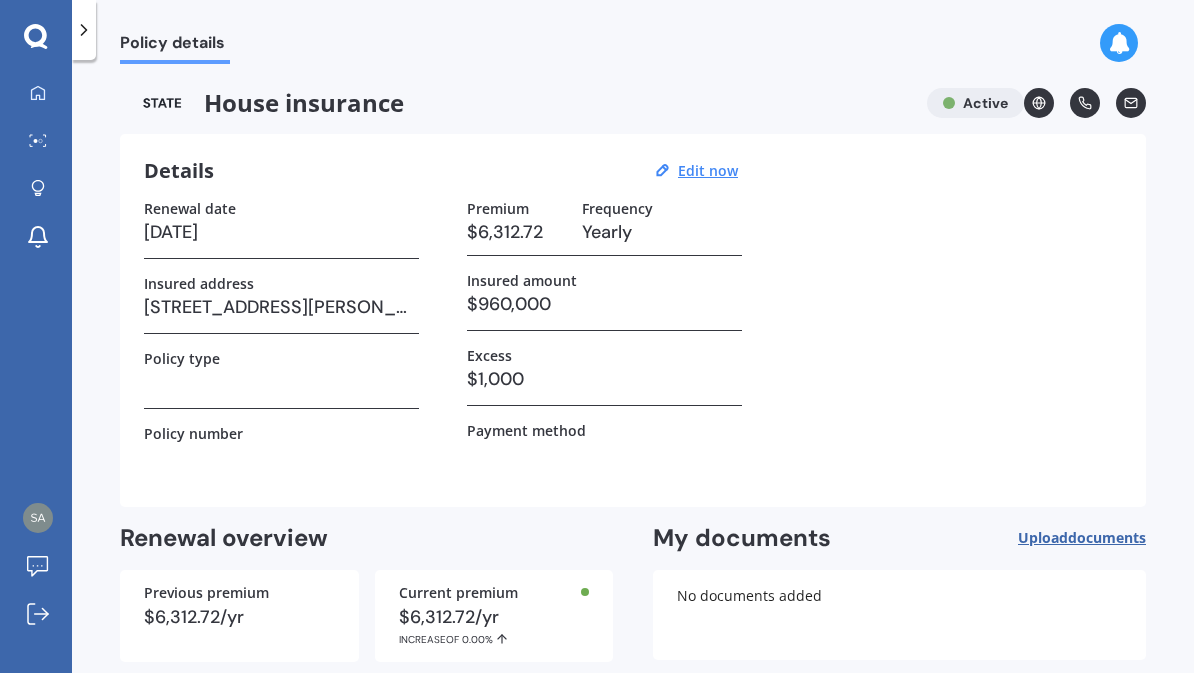 scroll, scrollTop: 0, scrollLeft: 0, axis: both 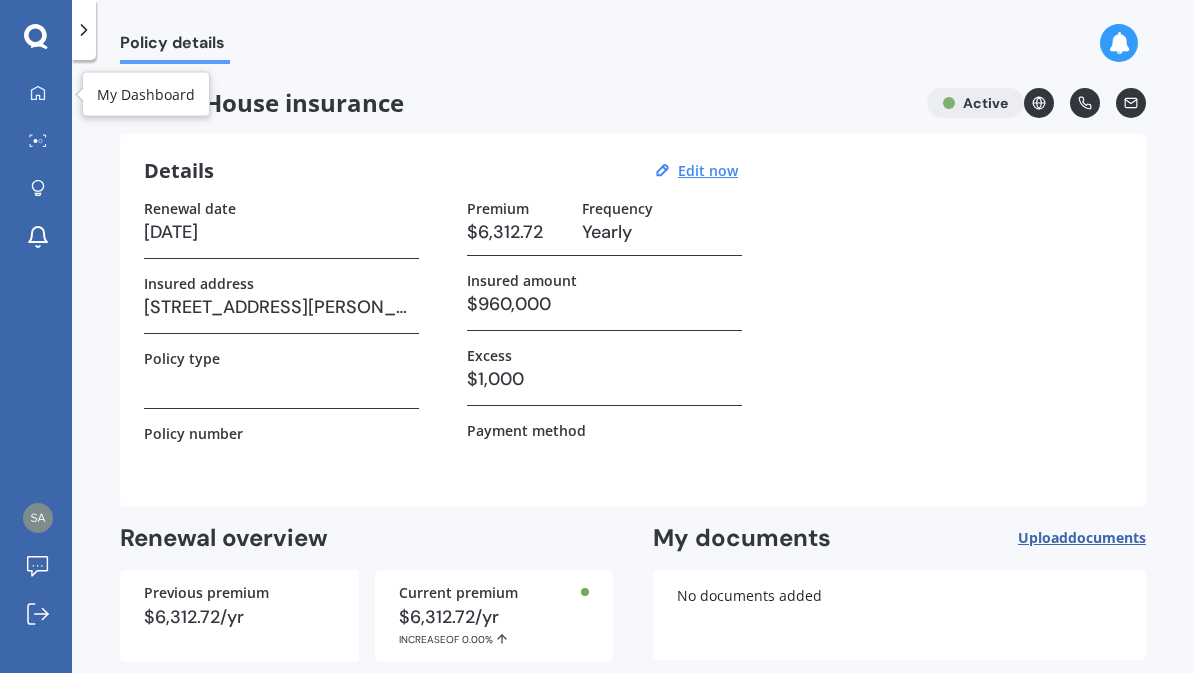 click 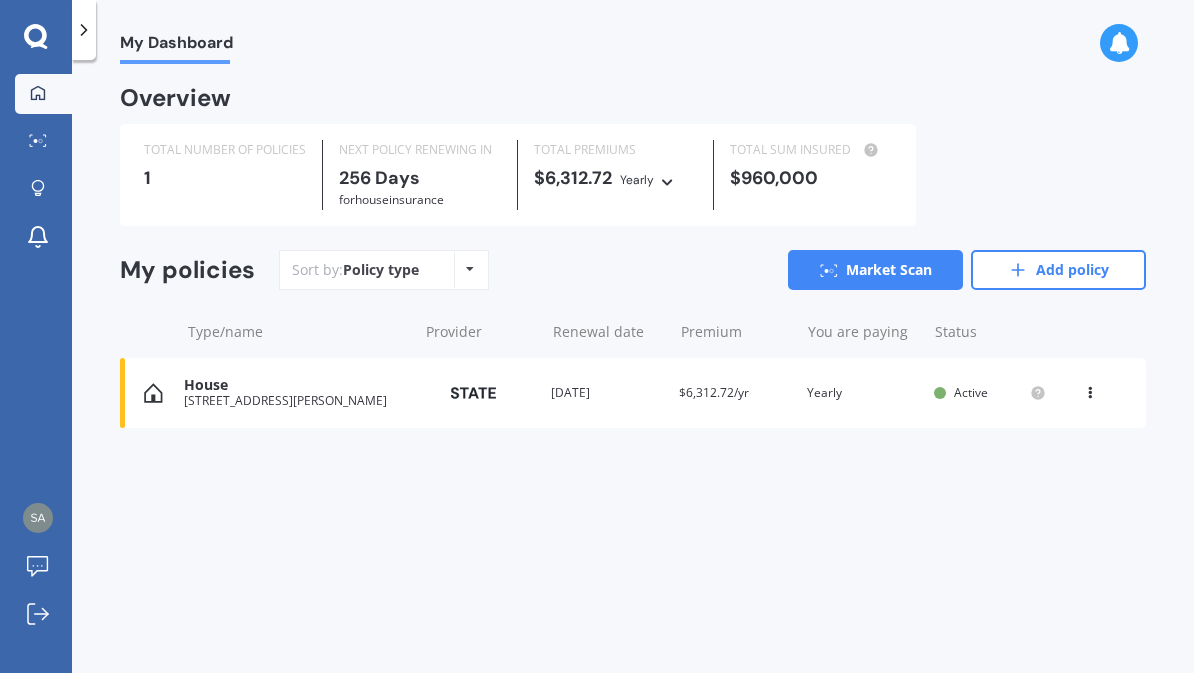 click on "Add policy" at bounding box center [1058, 270] 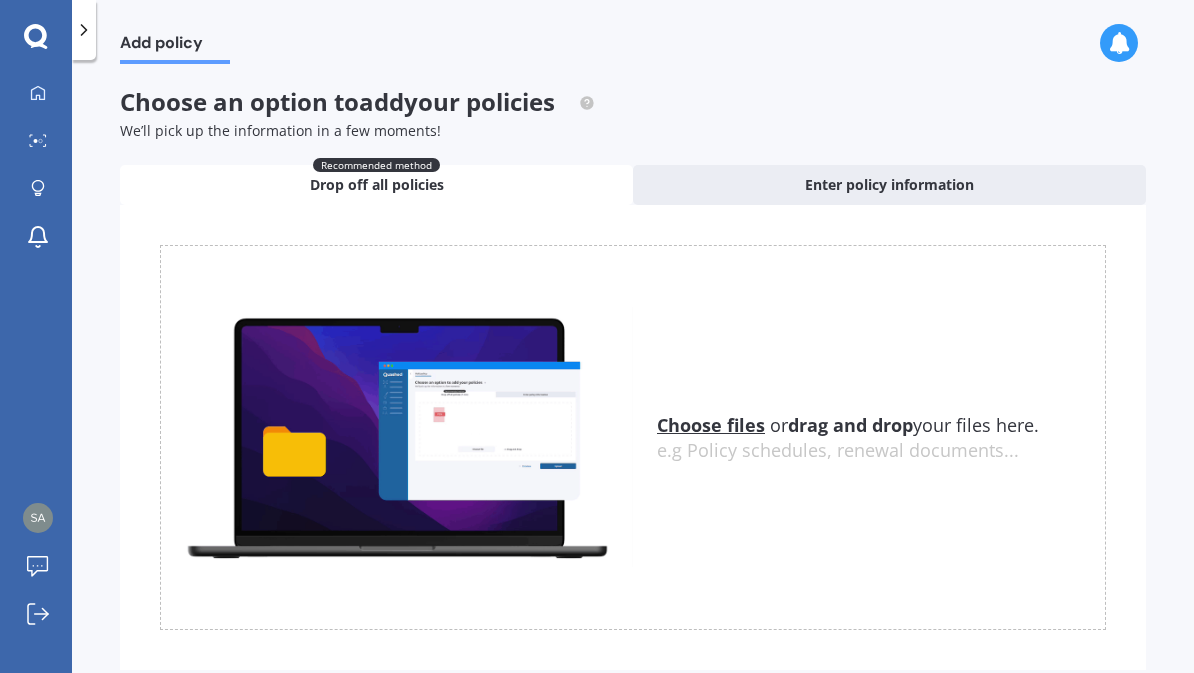 click on "Enter policy information" at bounding box center [889, 185] 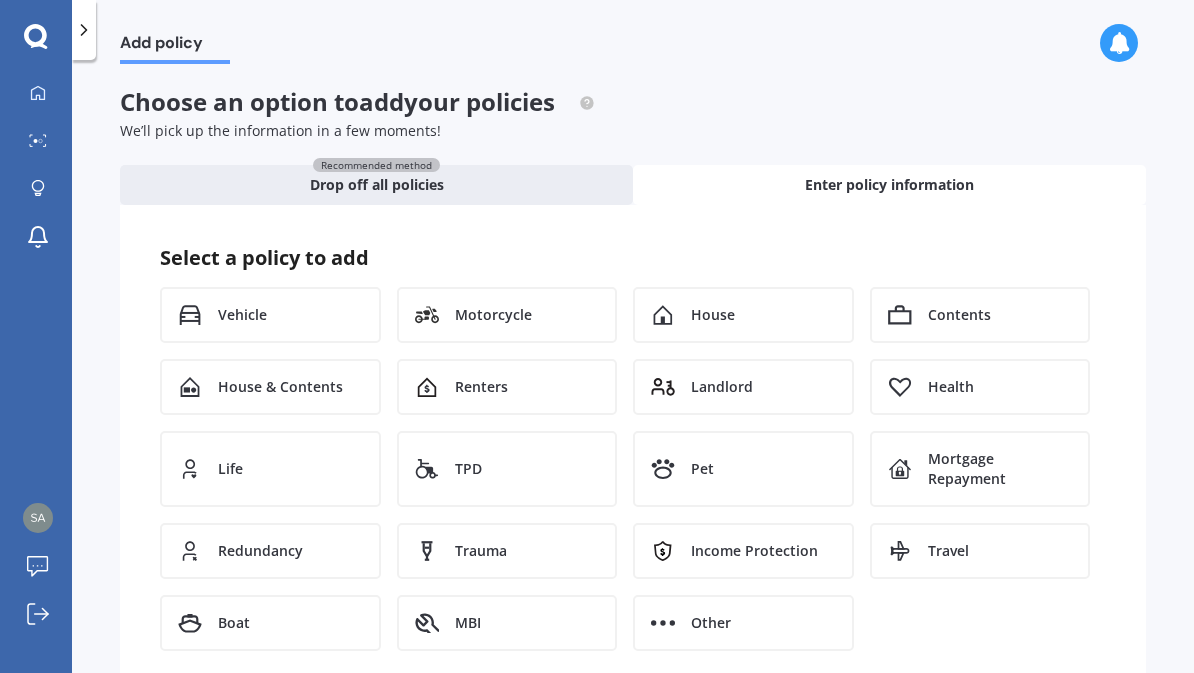 click on "Vehicle" at bounding box center (270, 315) 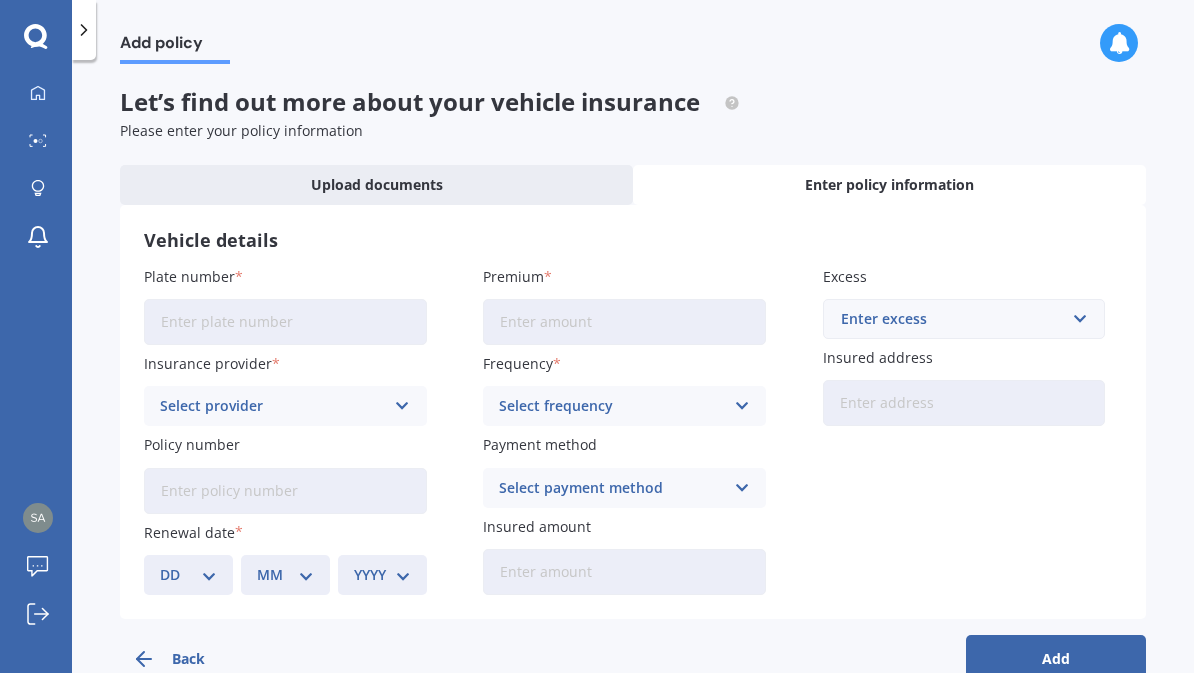 click on "Select provider AA AMI AMP ANZ ASB Aioi Nissay Dowa Ando Assurant Autosure BNZ Co-Operative Bank Cove FMG Initio Kiwibank Lantern Lumley MAS NAC NZI Other Provident SBS Star Insure State Swann TSB Tower Trade Me Insurance Vero Westpac YOUI" at bounding box center [285, 406] 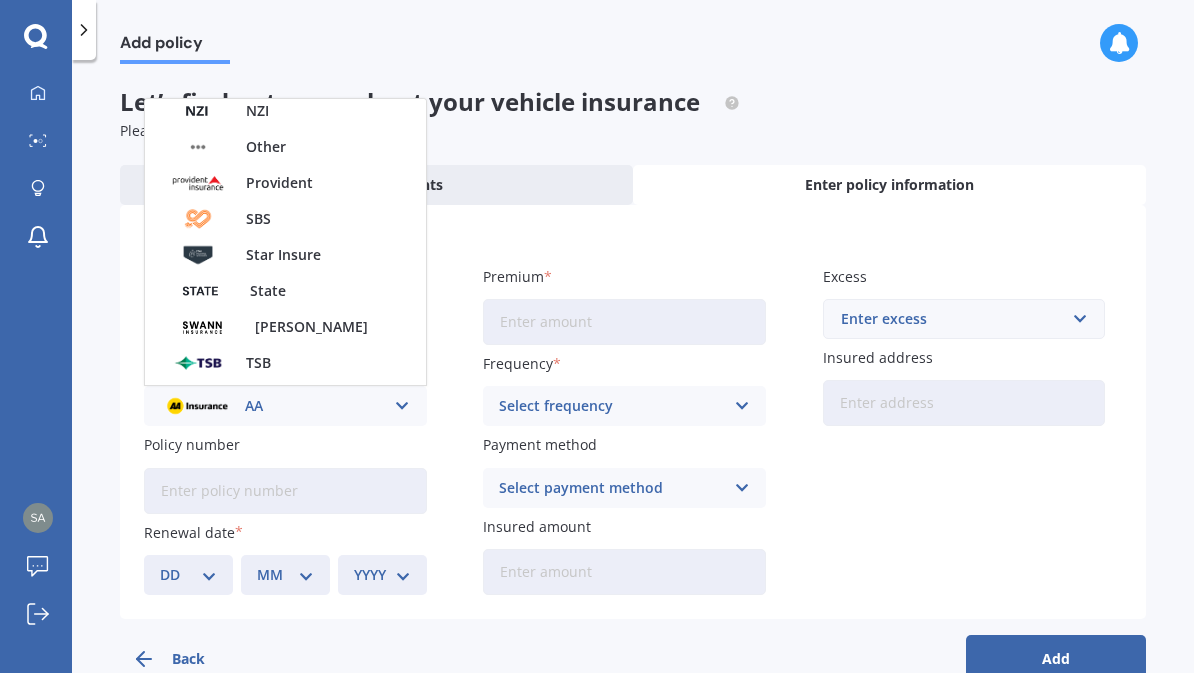 scroll, scrollTop: 698, scrollLeft: 0, axis: vertical 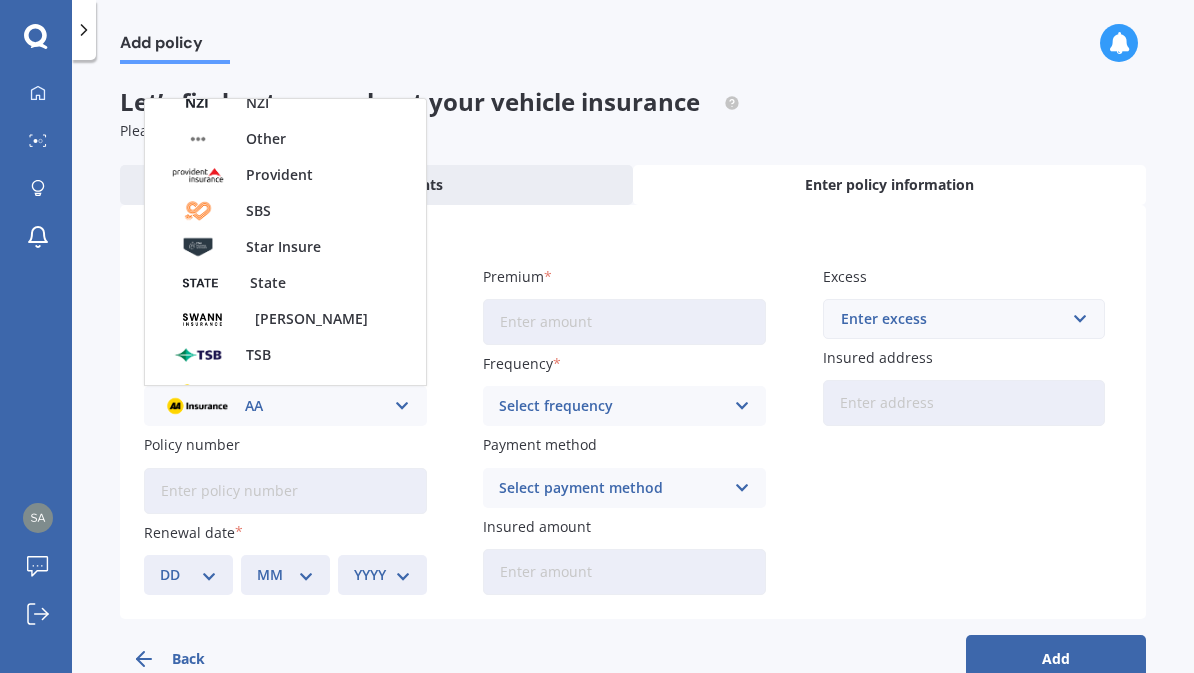 click on "State" at bounding box center (268, 283) 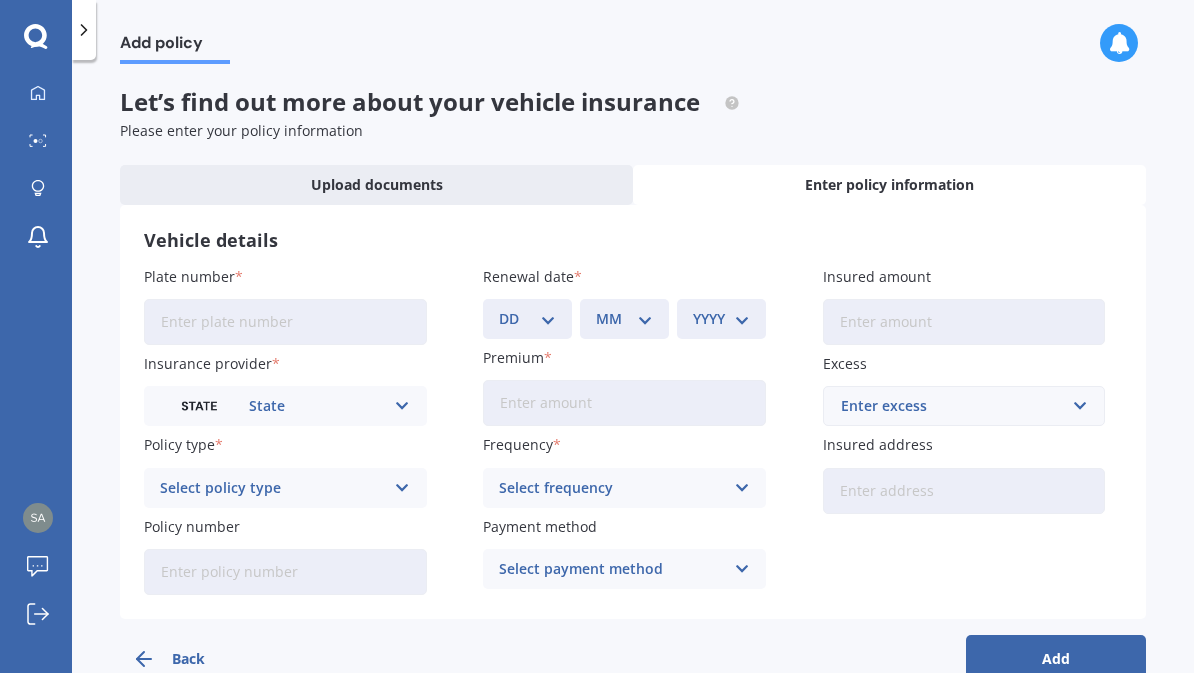 click on "DD 01 02 03 04 05 06 07 08 09 10 11 12 13 14 15 16 17 18 19 20 21 22 23 24 25 26 27 28 29 30 31" at bounding box center [527, 319] 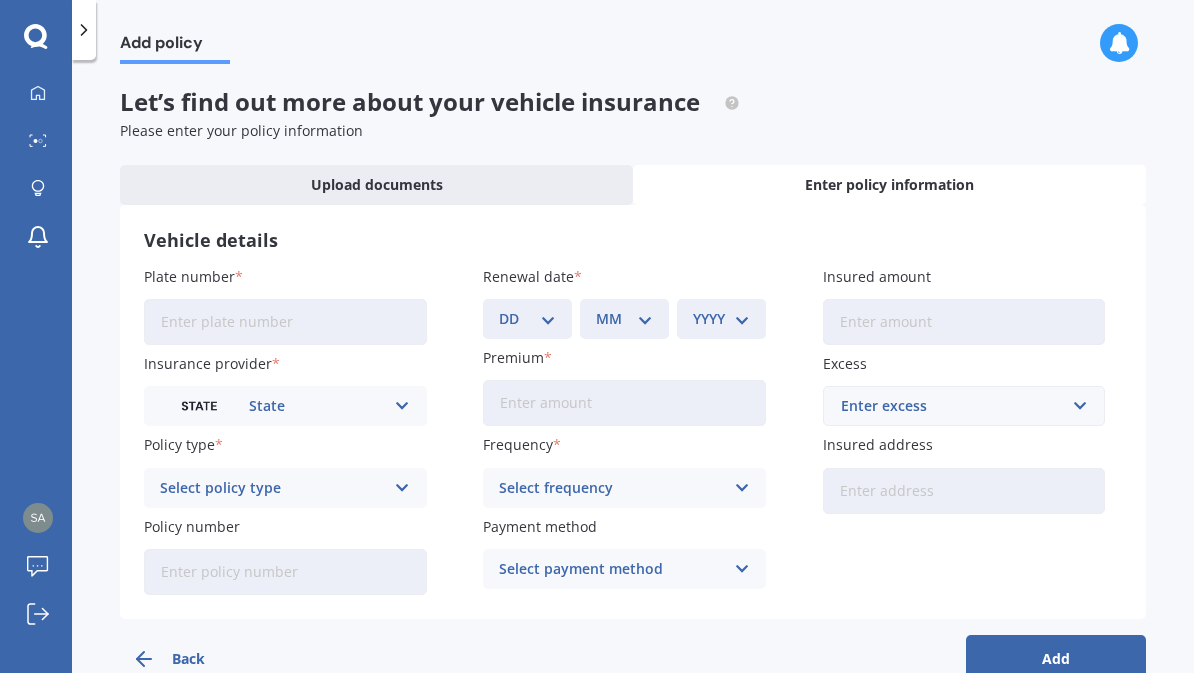 select on "21" 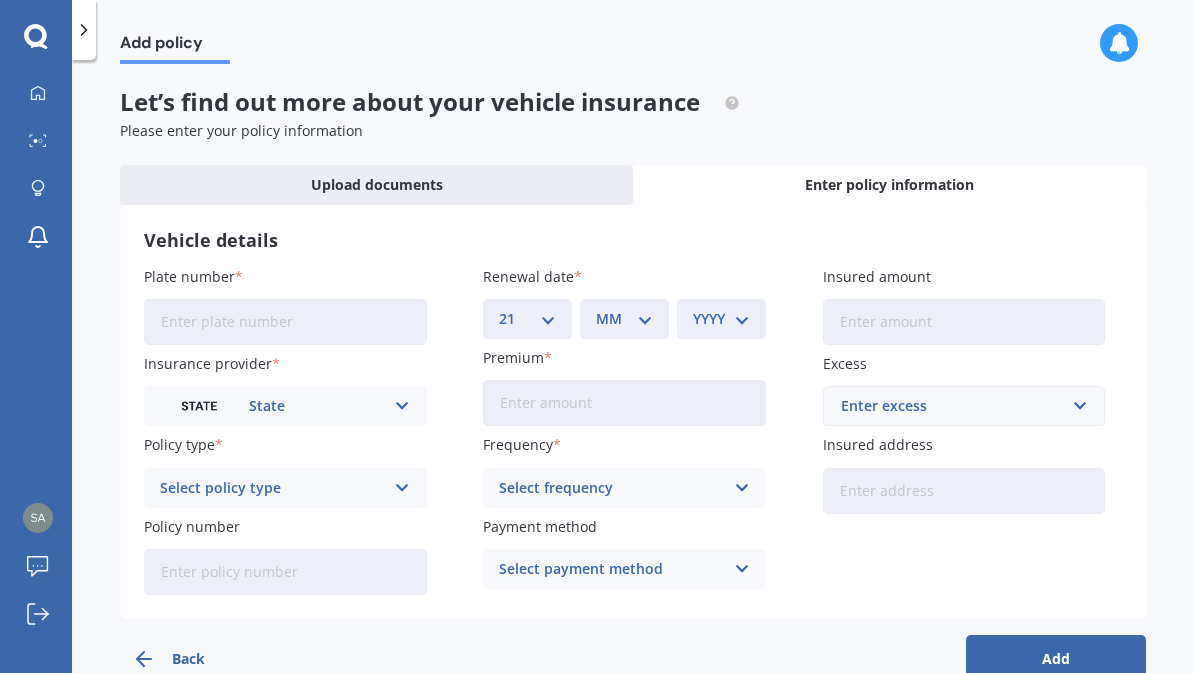 click on "MM 01 02 03 04 05 06 07 08 09 10 11 12" at bounding box center [624, 319] 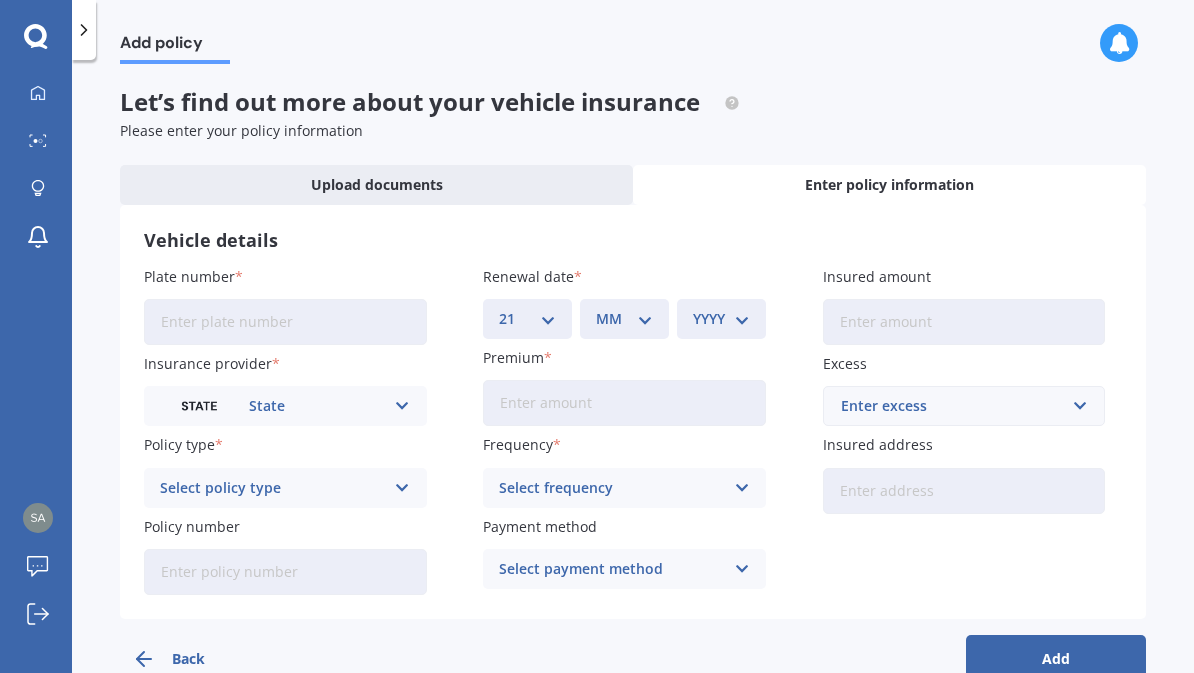 select on "08" 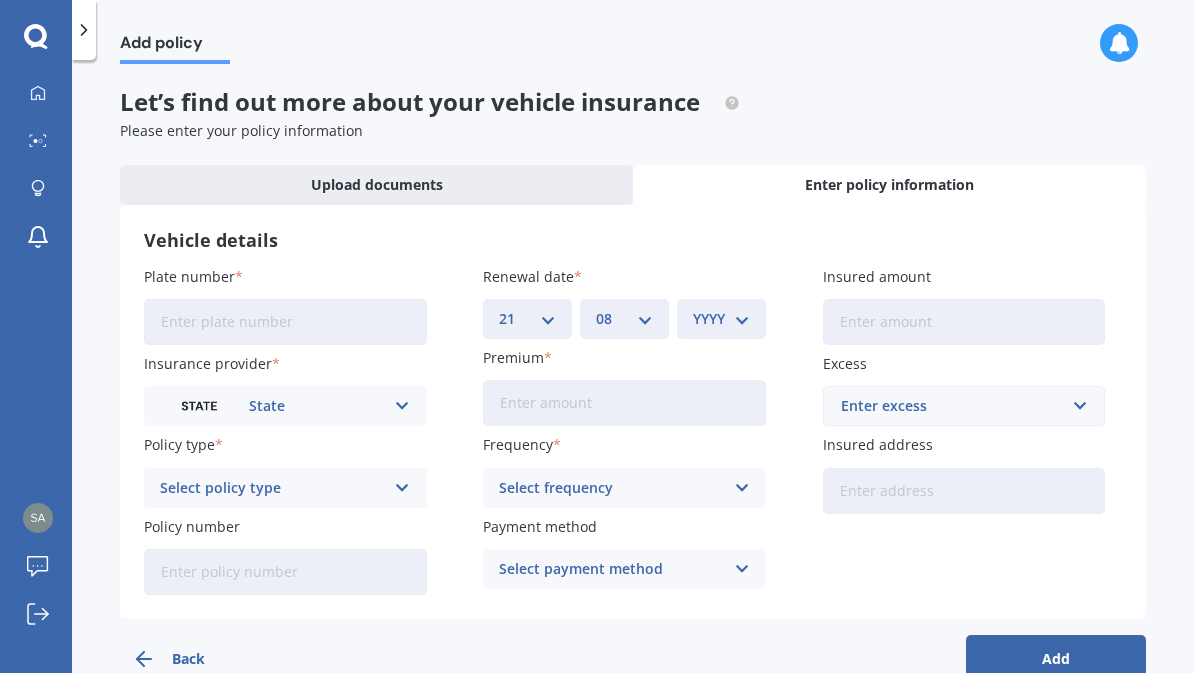 click on "YYYY 2027 2026 2025 2024 2023 2022 2021 2020 2019 2018 2017 2016 2015 2014 2013 2012 2011 2010 2009 2008 2007 2006 2005 2004 2003 2002 2001 2000 1999 1998 1997 1996 1995 1994 1993 1992 1991 1990 1989 1988 1987 1986 1985 1984 1983 1982 1981 1980 1979 1978 1977 1976 1975 1974 1973 1972 1971 1970 1969 1968 1967 1966 1965 1964 1963 1962 1961 1960 1959 1958 1957 1956 1955 1954 1953 1952 1951 1950 1949 1948 1947 1946 1945 1944 1943 1942 1941 1940 1939 1938 1937 1936 1935 1934 1933 1932 1931 1930 1929 1928" at bounding box center [721, 319] 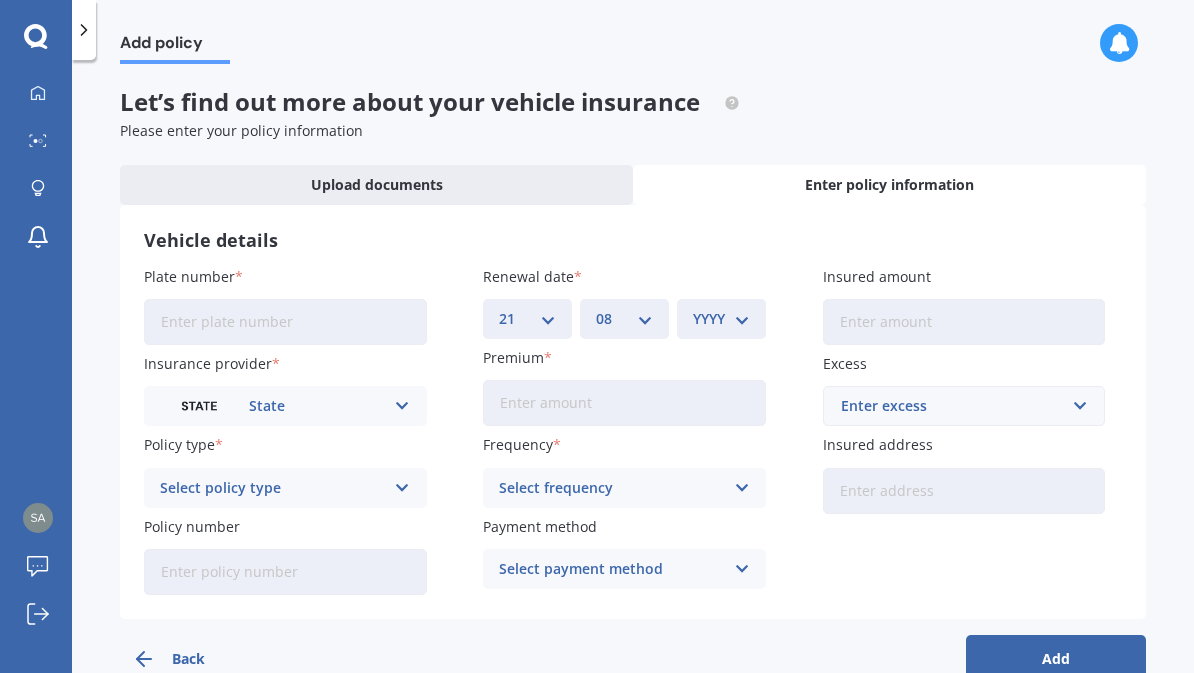 select on "2024" 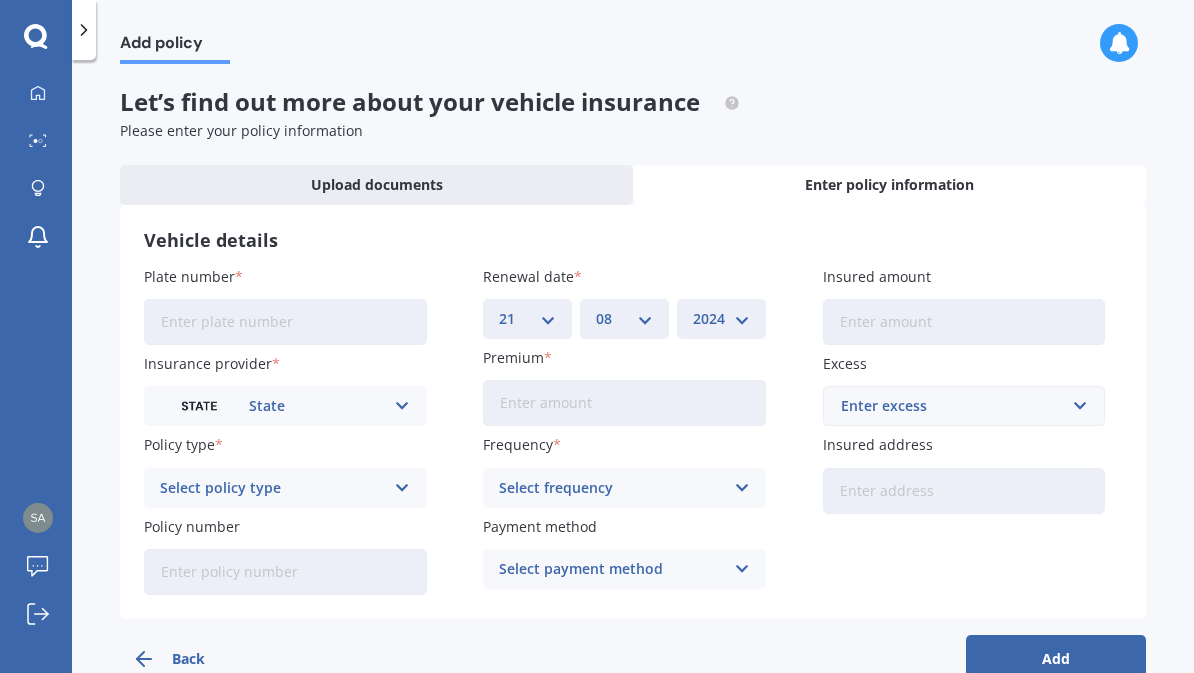 click on "Premium" at bounding box center [624, 403] 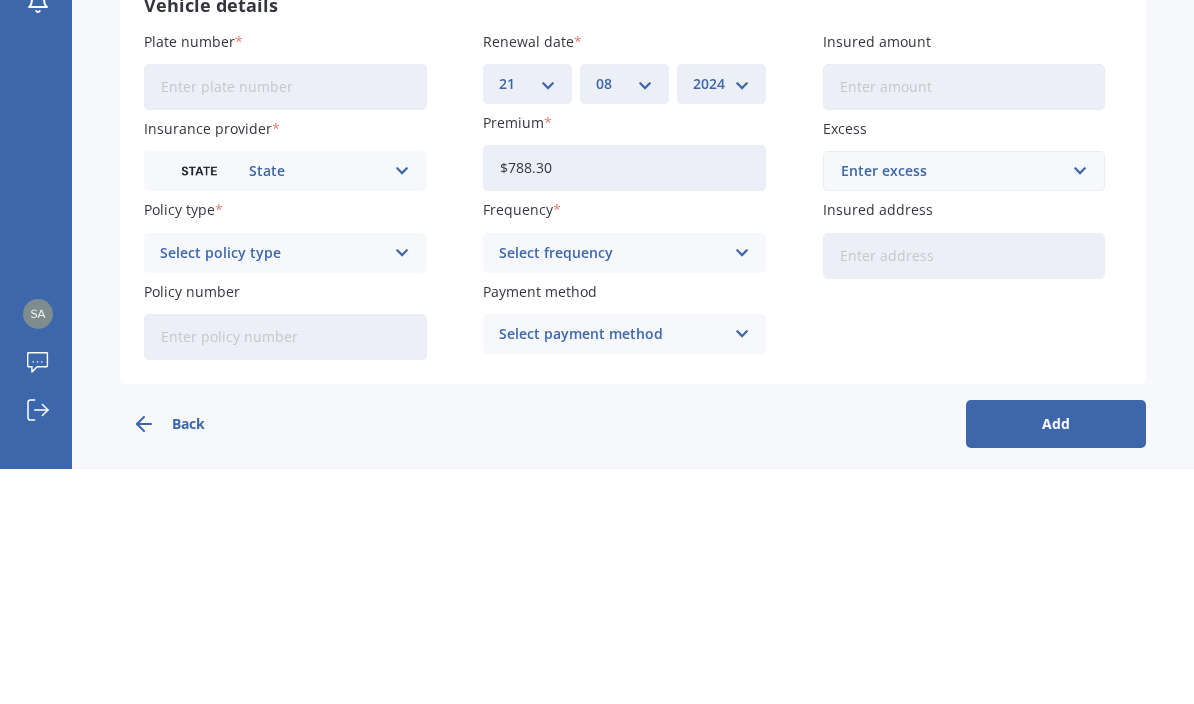 type on "$788.35" 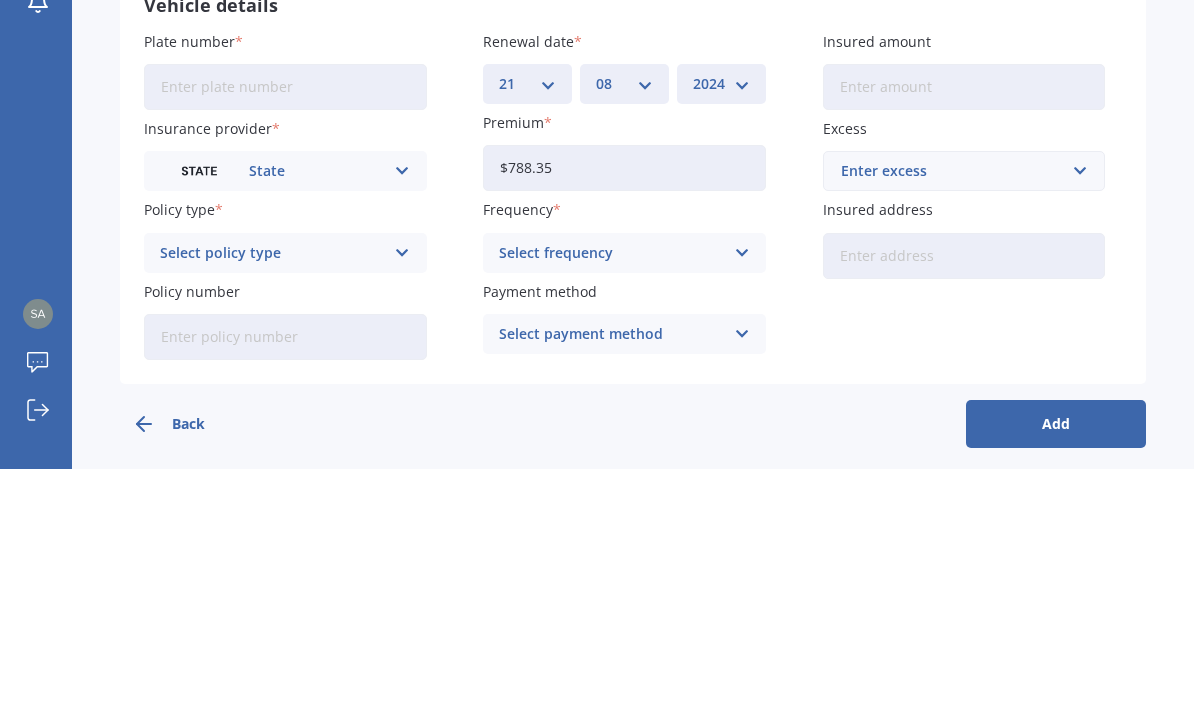 click on "Select frequency Yearly Six-Monthly Quarterly Monthly Fortnightly Weekly" at bounding box center (624, 488) 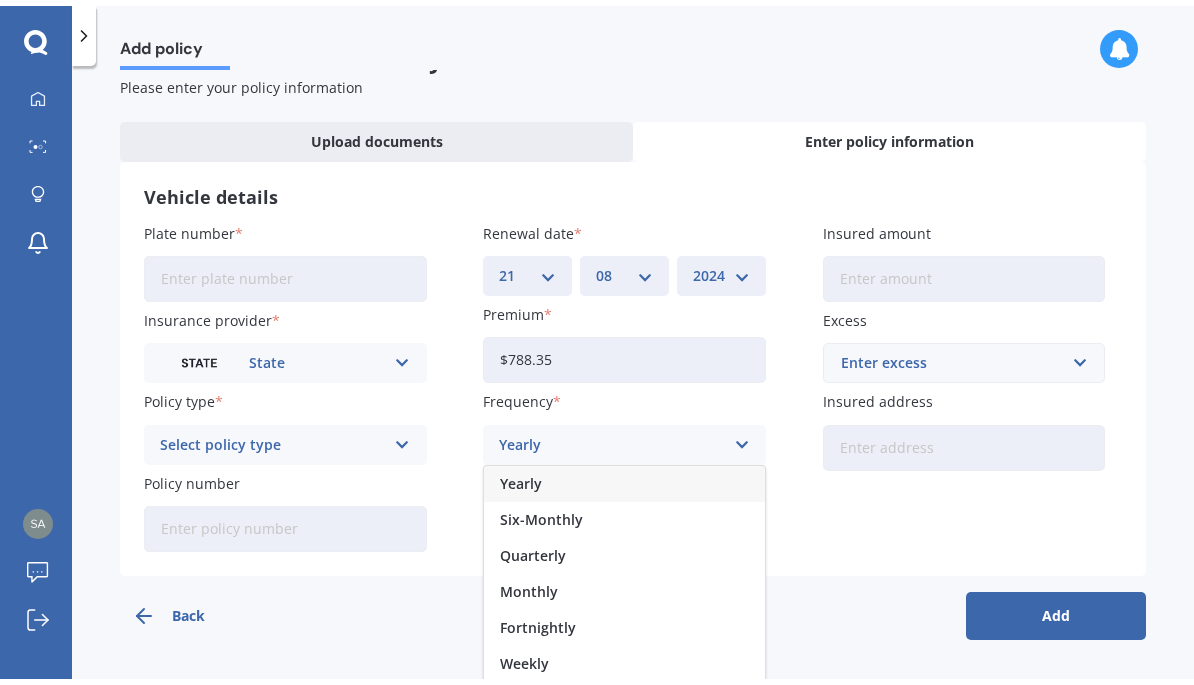 scroll, scrollTop: 42, scrollLeft: 0, axis: vertical 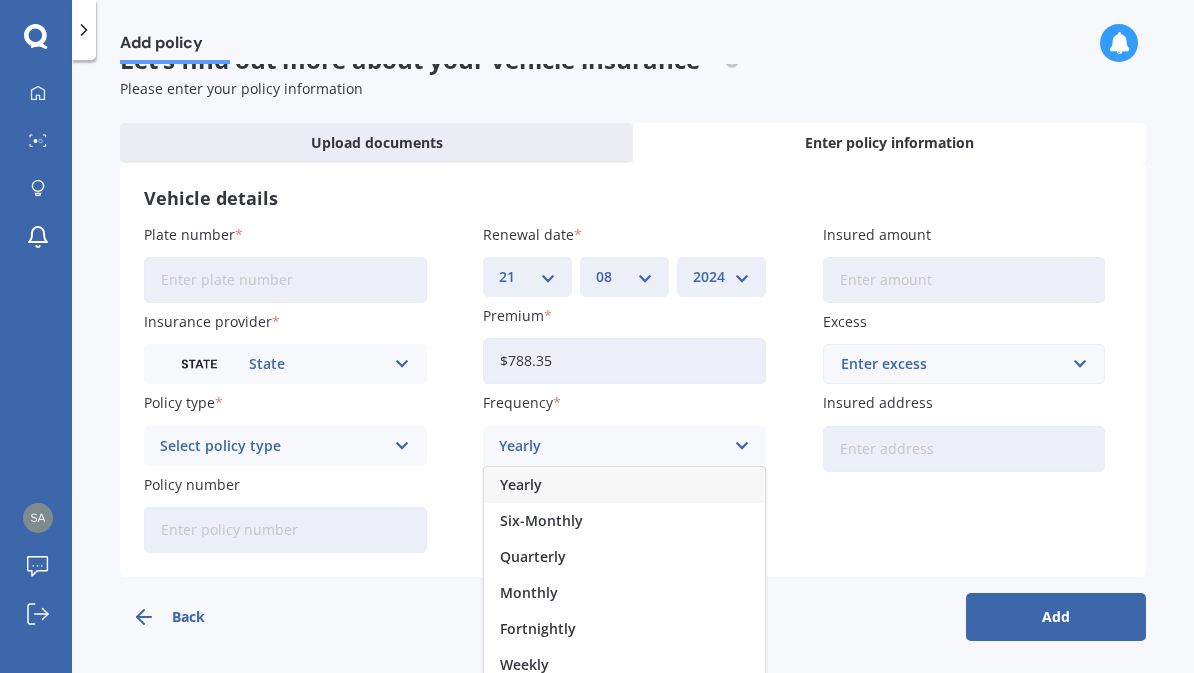 click on "Yearly" at bounding box center [521, 485] 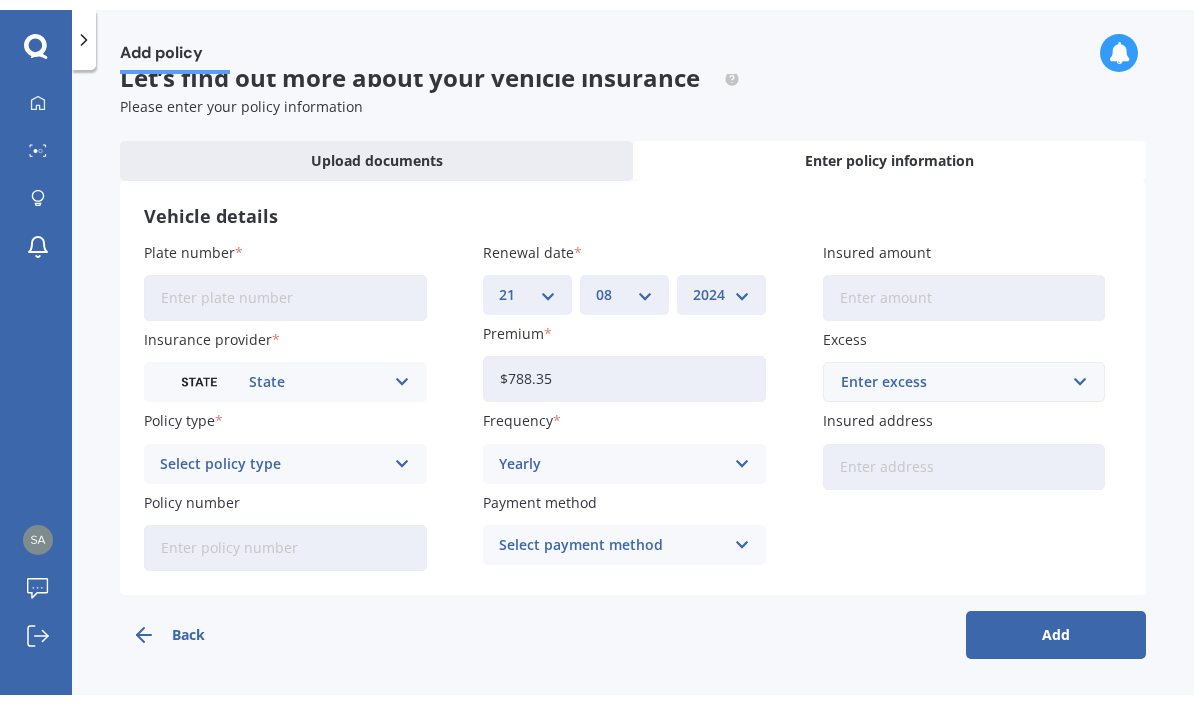 scroll, scrollTop: 38, scrollLeft: 0, axis: vertical 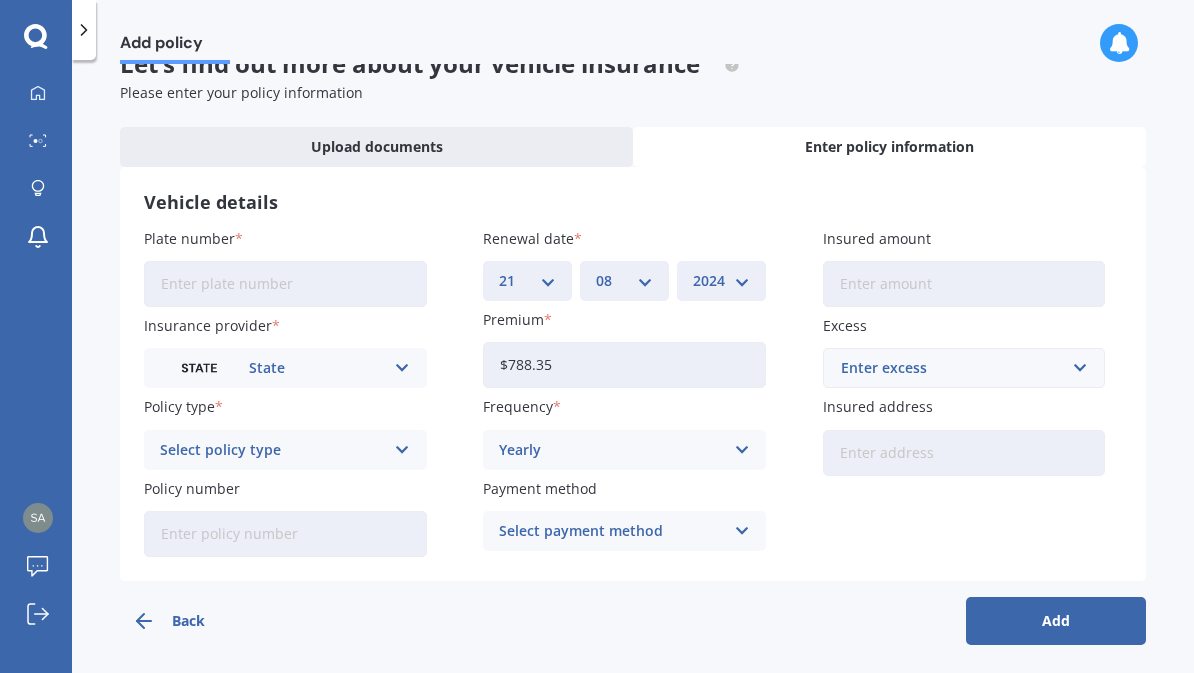click on "Plate number" at bounding box center (285, 284) 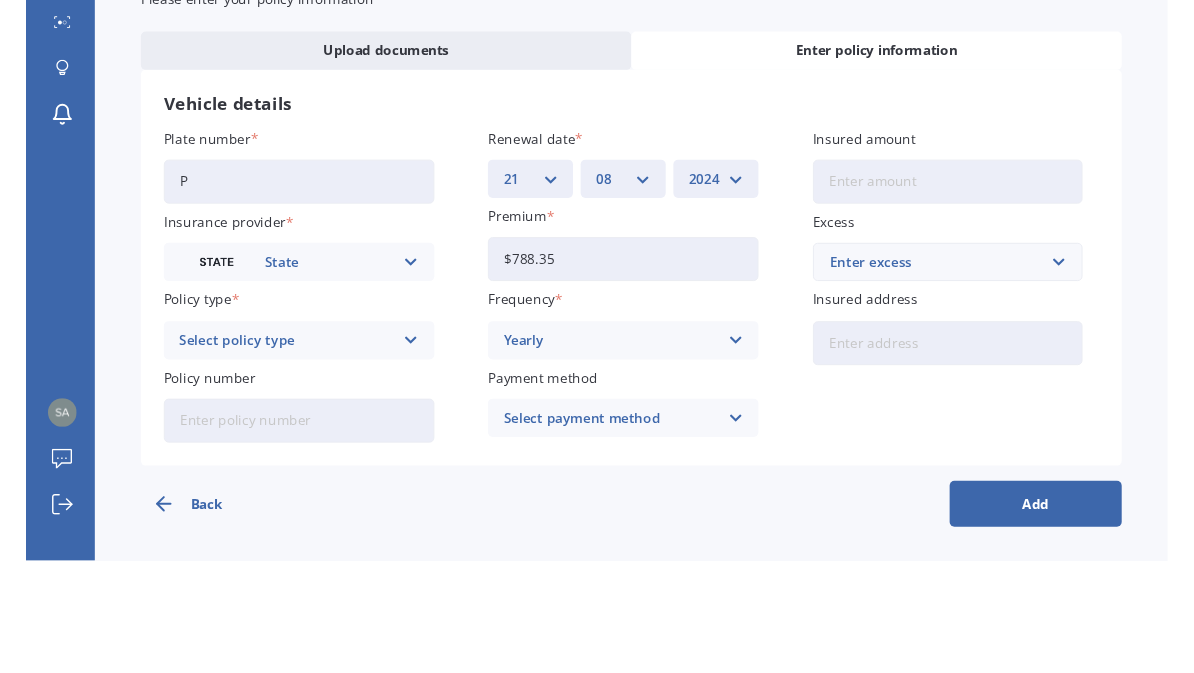 scroll, scrollTop: 7, scrollLeft: 0, axis: vertical 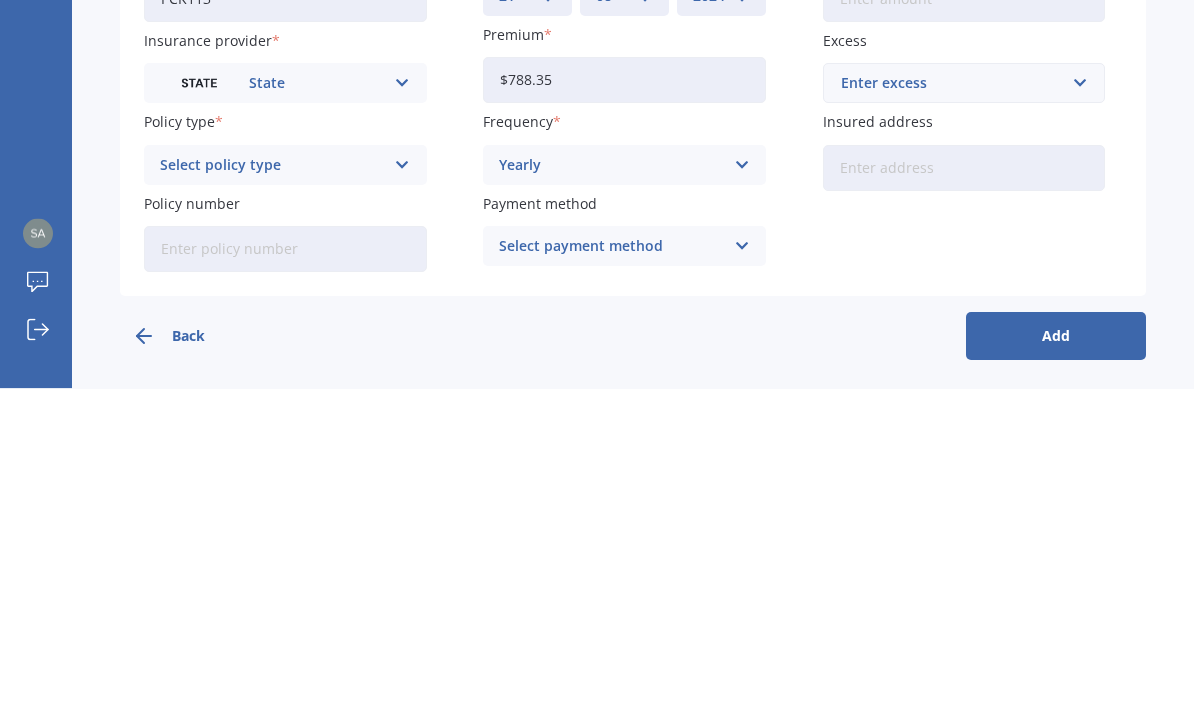 type on "PCK113" 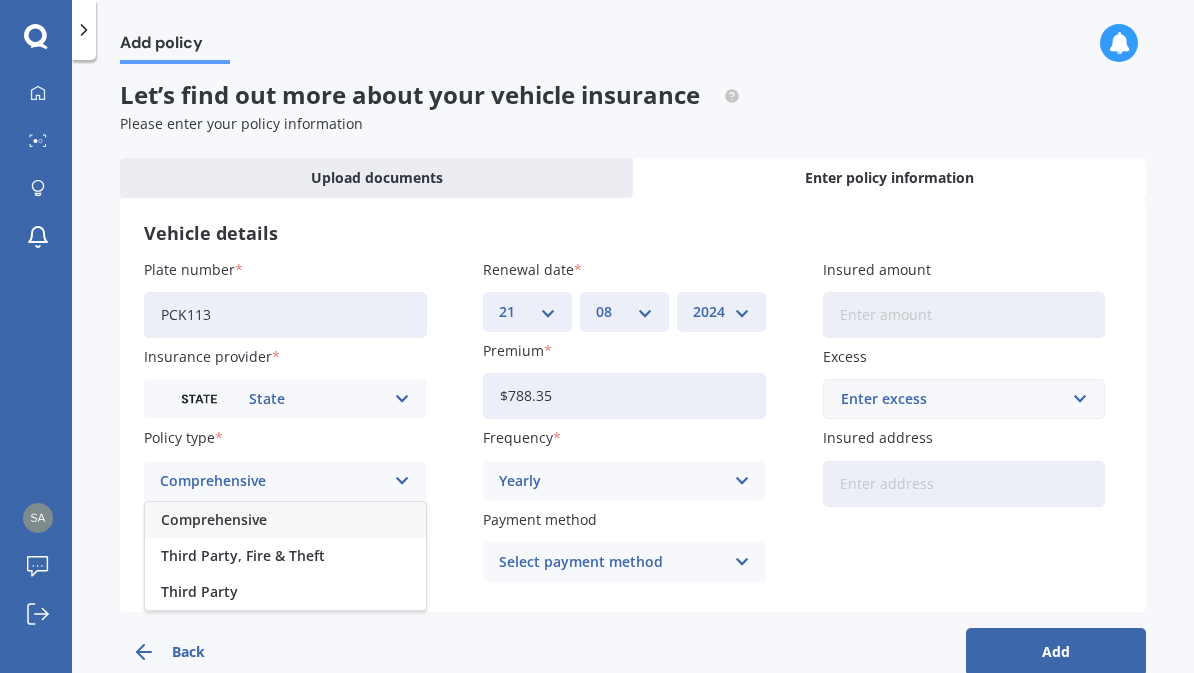 click on "Comprehensive" at bounding box center [214, 520] 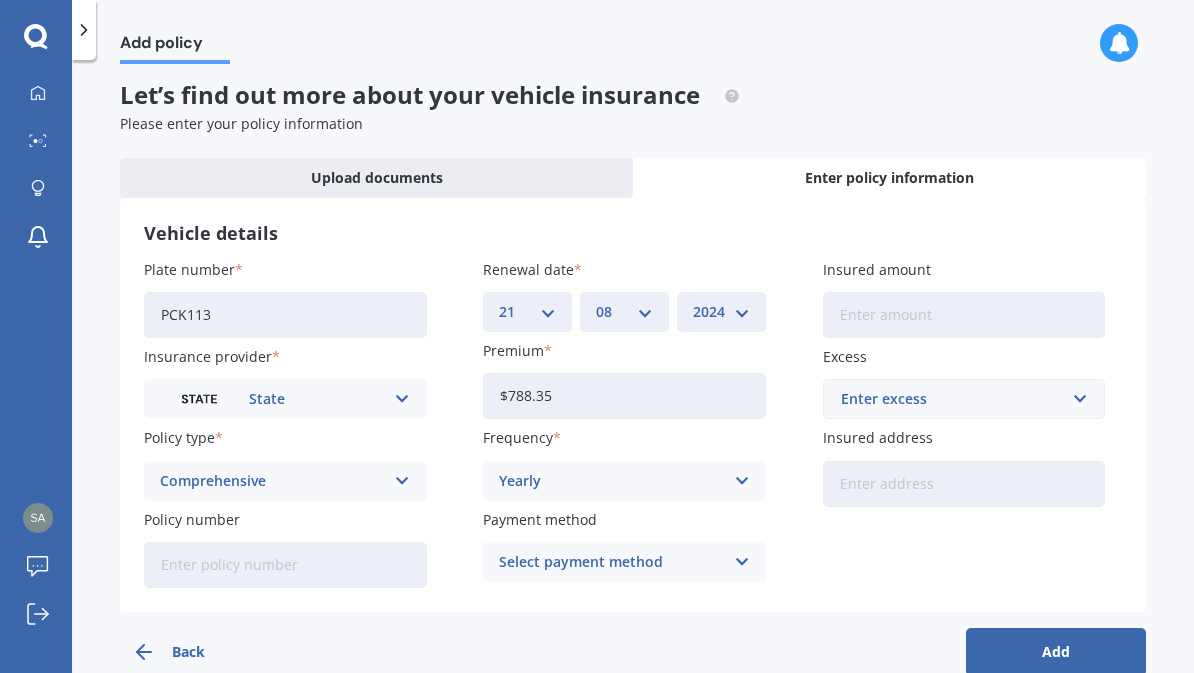 scroll, scrollTop: 0, scrollLeft: 0, axis: both 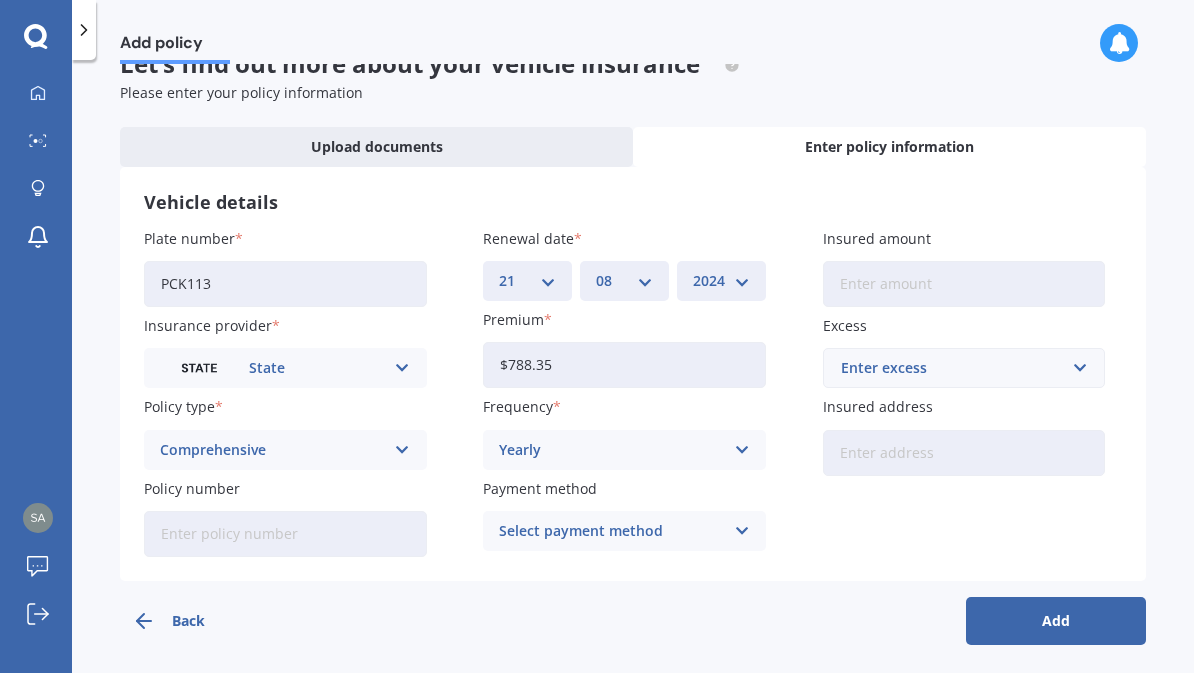 click on "Add" at bounding box center [1056, 621] 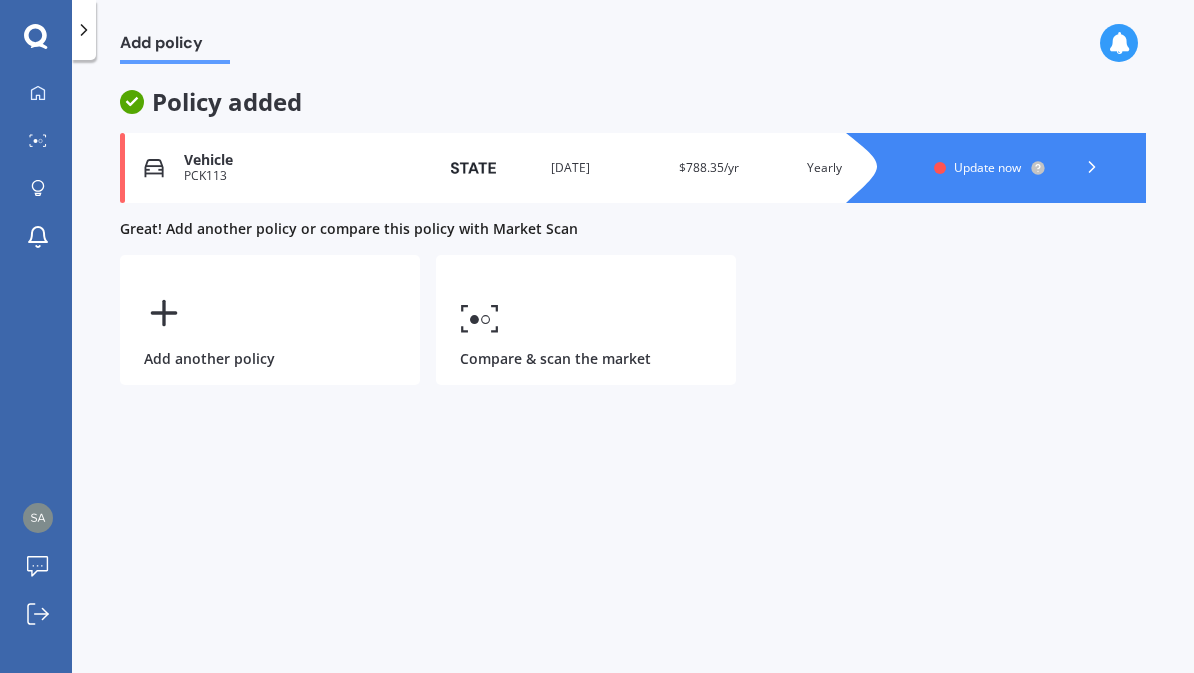 scroll, scrollTop: 0, scrollLeft: 0, axis: both 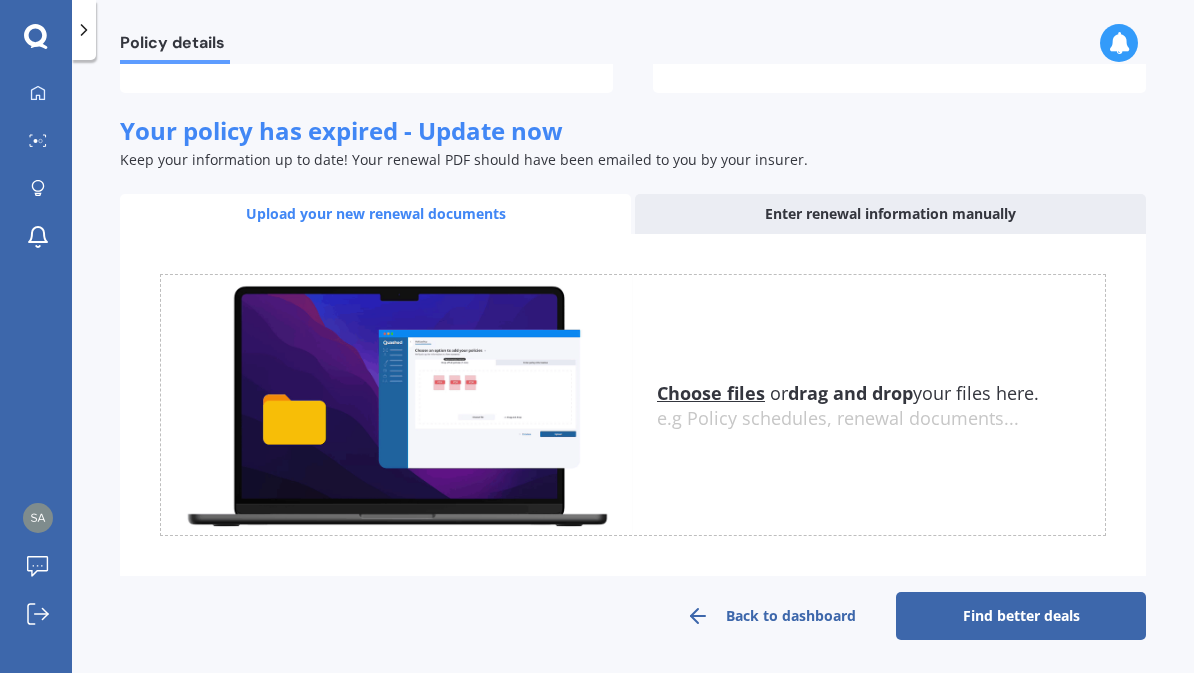 click on "Find better deals" at bounding box center [1021, 616] 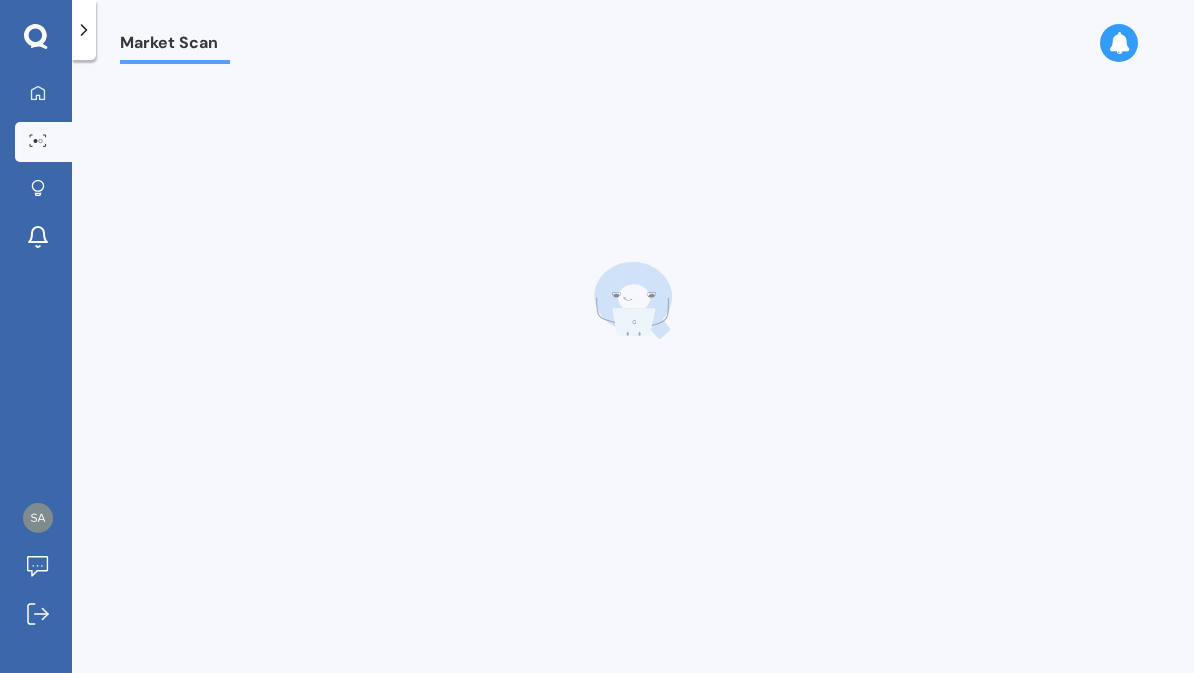 scroll, scrollTop: 0, scrollLeft: 0, axis: both 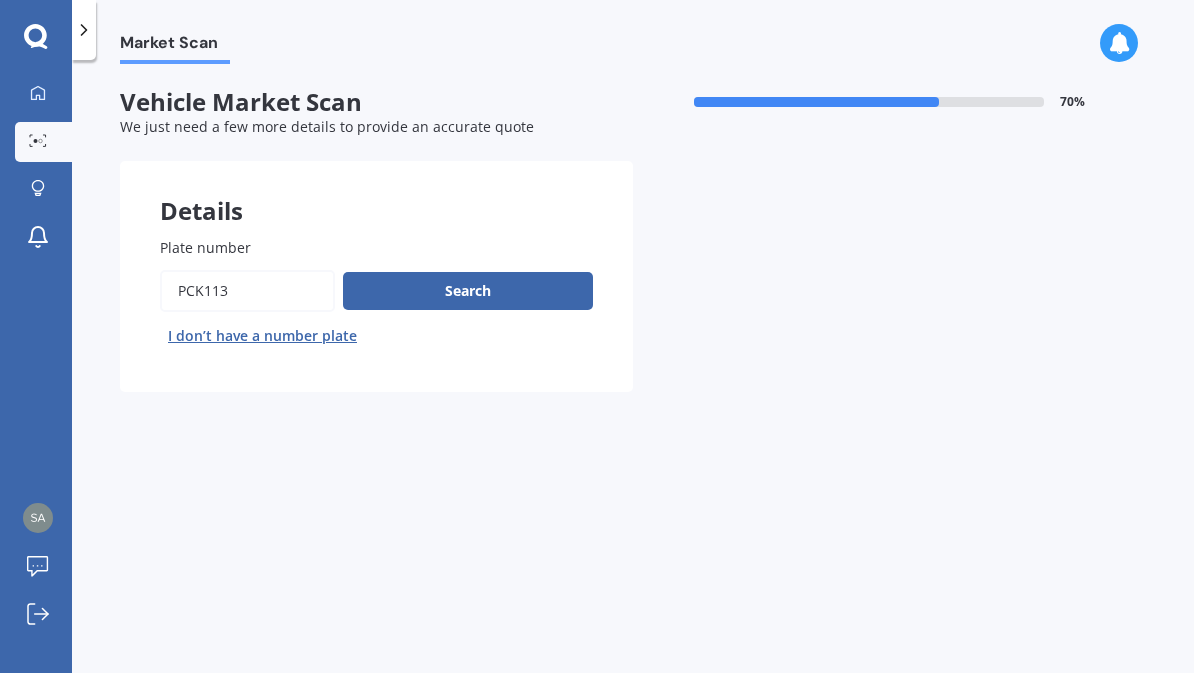 click on "Search" at bounding box center [468, 291] 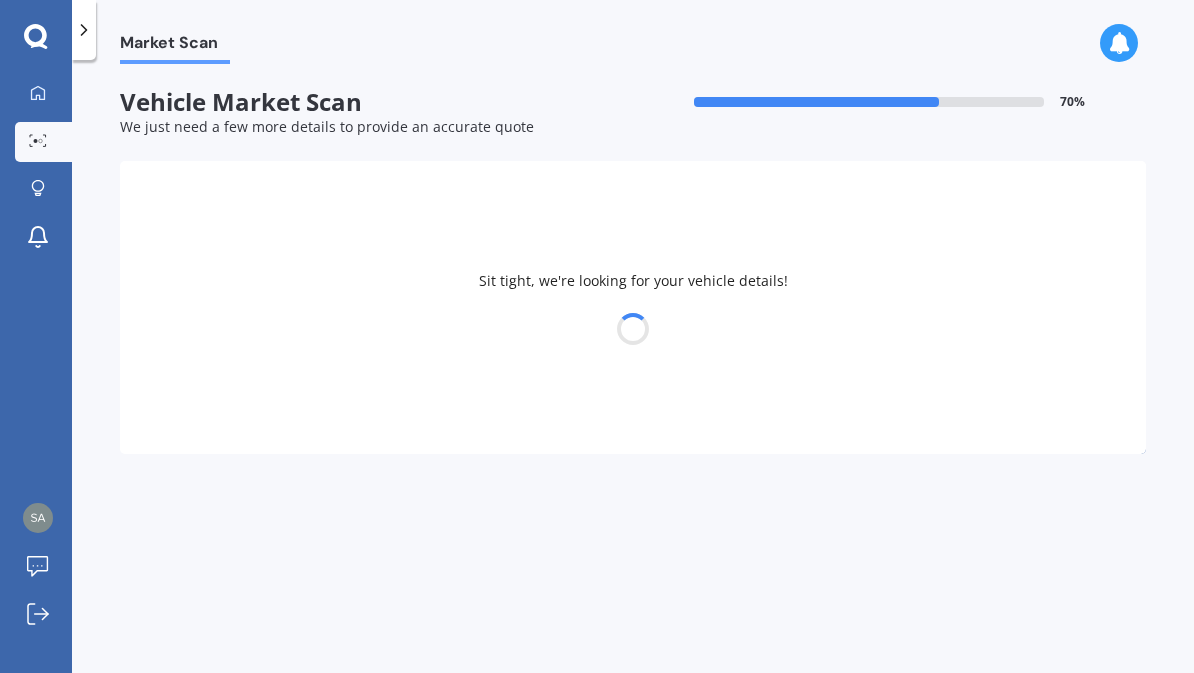 select on "16" 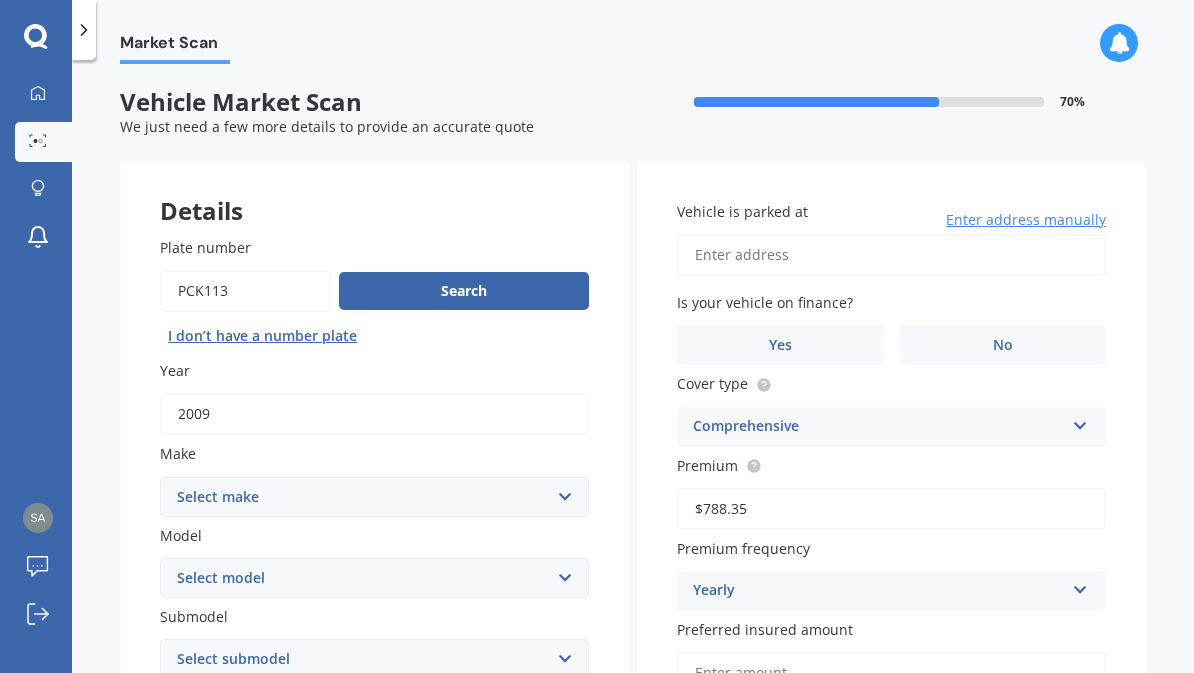 click on "Select make AC ALFA ROMEO ASTON MARTIN AUDI AUSTIN BEDFORD Bentley BMW BYD CADILLAC CAN-AM CHERY CHEVROLET CHRYSLER Citroen CRUISEAIR CUPRA DAEWOO DAIHATSU DAIMLER DAMON DIAHATSU DODGE EXOCET FACTORY FIVE FERRARI FIAT Fiord FLEETWOOD FORD FOTON FRASER GEELY GENESIS GEORGIE BOY GMC GREAT WALL GWM HAVAL HILLMAN HINO HOLDEN HOLIDAY RAMBLER HONDA HUMMER HYUNDAI INFINITI ISUZU IVECO JAC JAECOO JAGUAR JEEP KGM KIA LADA LAMBORGHINI LANCIA LANDROVER LDV LEXUS LINCOLN LOTUS LUNAR M.G M.G. MAHINDRA MASERATI MAZDA MCLAREN MERCEDES AMG Mercedes Benz MERCEDES-AMG MERCURY MINI MITSUBISHI MORGAN MORRIS NEWMAR Nissan OMODA OPEL OXFORD PEUGEOT Plymouth Polestar PONTIAC PORSCHE PROTON RAM Range Rover Rayne RENAULT ROLLS ROYCE ROVER SAAB SATURN SEAT SHELBY SKODA SMART SSANGYONG SUBARU SUZUKI TATA TESLA TIFFIN Toyota TRIUMPH TVR Vauxhall VOLKSWAGEN VOLVO WESTFIELD WINNEBAGO ZX" at bounding box center (374, 497) 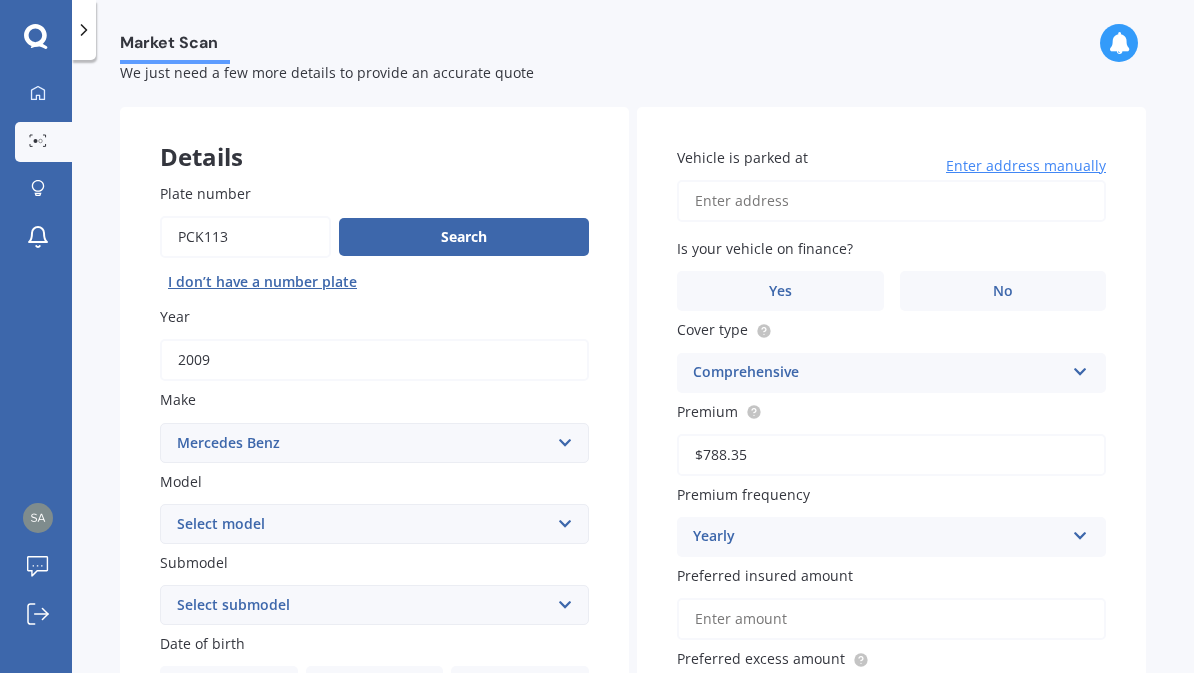 scroll, scrollTop: 55, scrollLeft: 0, axis: vertical 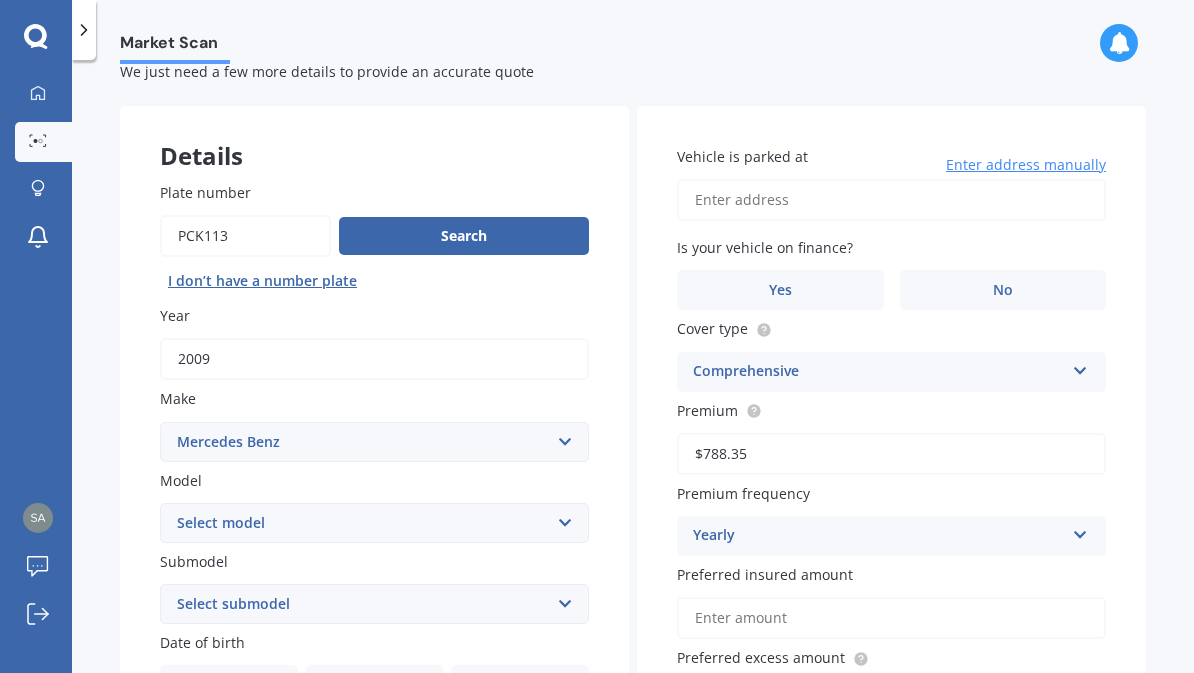 click on "Search" at bounding box center [464, 236] 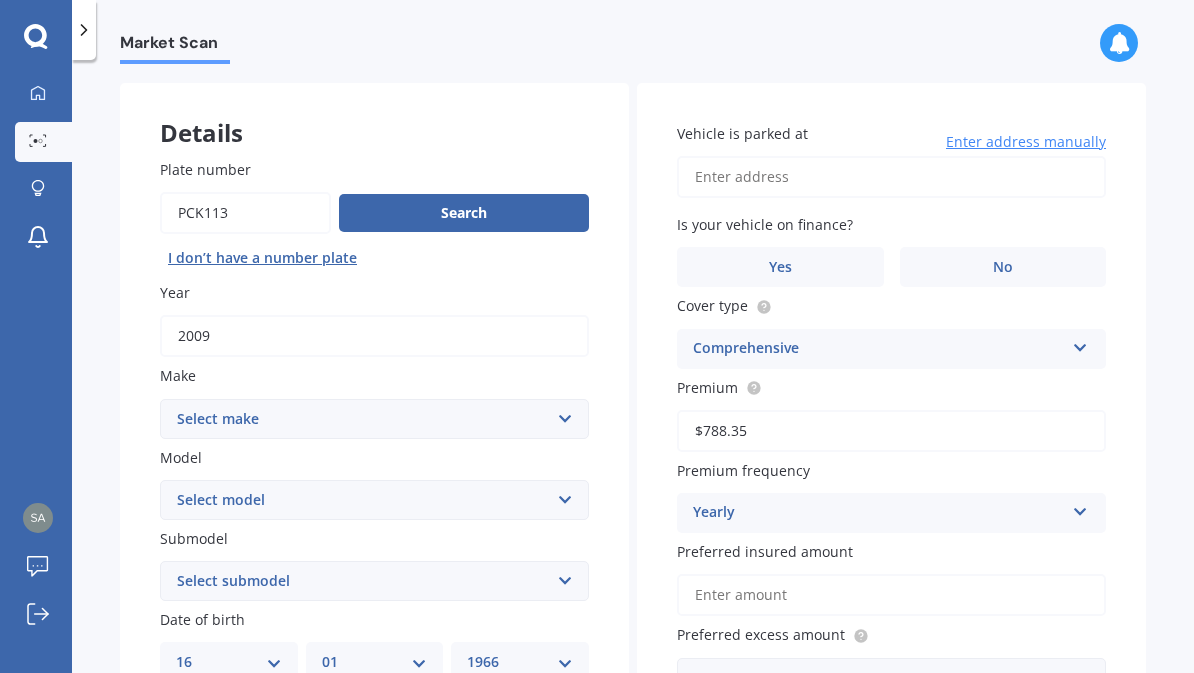 scroll, scrollTop: 130, scrollLeft: 0, axis: vertical 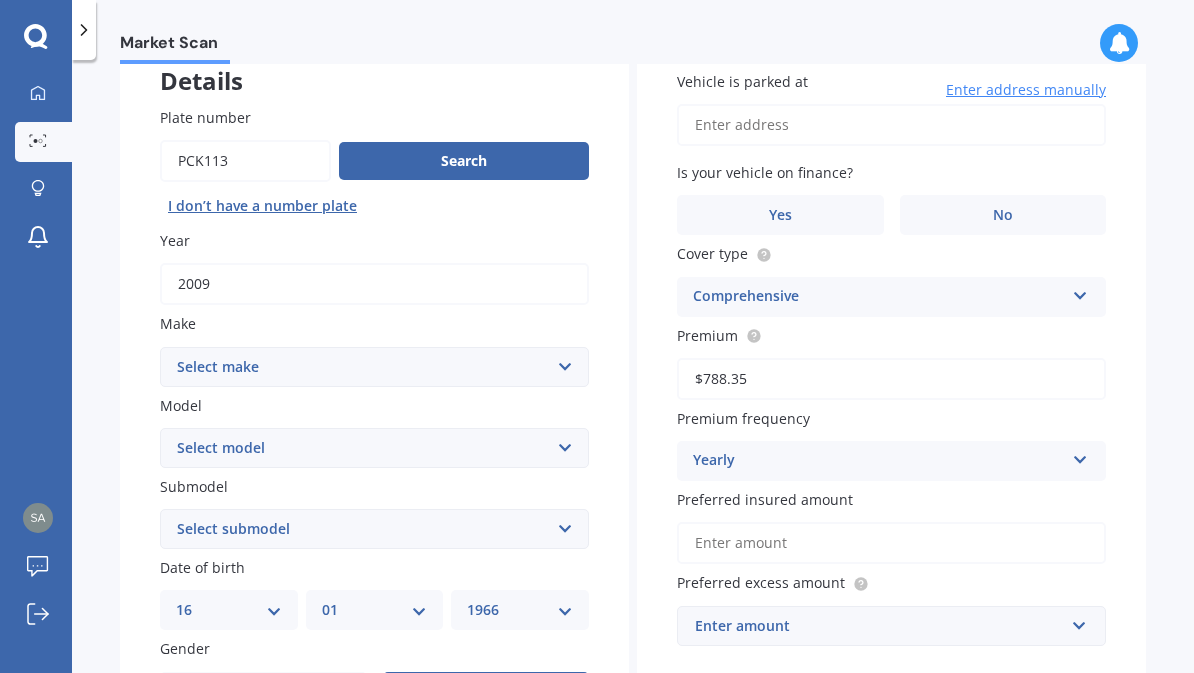 click on "Select make AC ALFA ROMEO ASTON MARTIN AUDI AUSTIN BEDFORD Bentley BMW BYD CADILLAC CAN-AM CHERY CHEVROLET CHRYSLER Citroen CRUISEAIR CUPRA DAEWOO DAIHATSU DAIMLER DAMON DIAHATSU DODGE EXOCET FACTORY FIVE FERRARI FIAT Fiord FLEETWOOD FORD FOTON FRASER GEELY GENESIS GEORGIE BOY GMC GREAT WALL GWM HAVAL HILLMAN HINO HOLDEN HOLIDAY RAMBLER HONDA HUMMER HYUNDAI INFINITI ISUZU IVECO JAC JAECOO JAGUAR JEEP KGM KIA LADA LAMBORGHINI LANCIA LANDROVER LDV LEXUS LINCOLN LOTUS LUNAR M.G M.G. MAHINDRA MASERATI MAZDA MCLAREN MERCEDES AMG Mercedes Benz MERCEDES-AMG MERCURY MINI MITSUBISHI MORGAN MORRIS NEWMAR Nissan OMODA OPEL OXFORD PEUGEOT Plymouth Polestar PONTIAC PORSCHE PROTON RAM Range Rover Rayne RENAULT ROLLS ROYCE ROVER SAAB SATURN SEAT SHELBY SKODA SMART SSANGYONG SUBARU SUZUKI TATA TESLA TIFFIN Toyota TRIUMPH TVR Vauxhall VOLKSWAGEN VOLVO WESTFIELD WINNEBAGO ZX" at bounding box center [374, 367] 